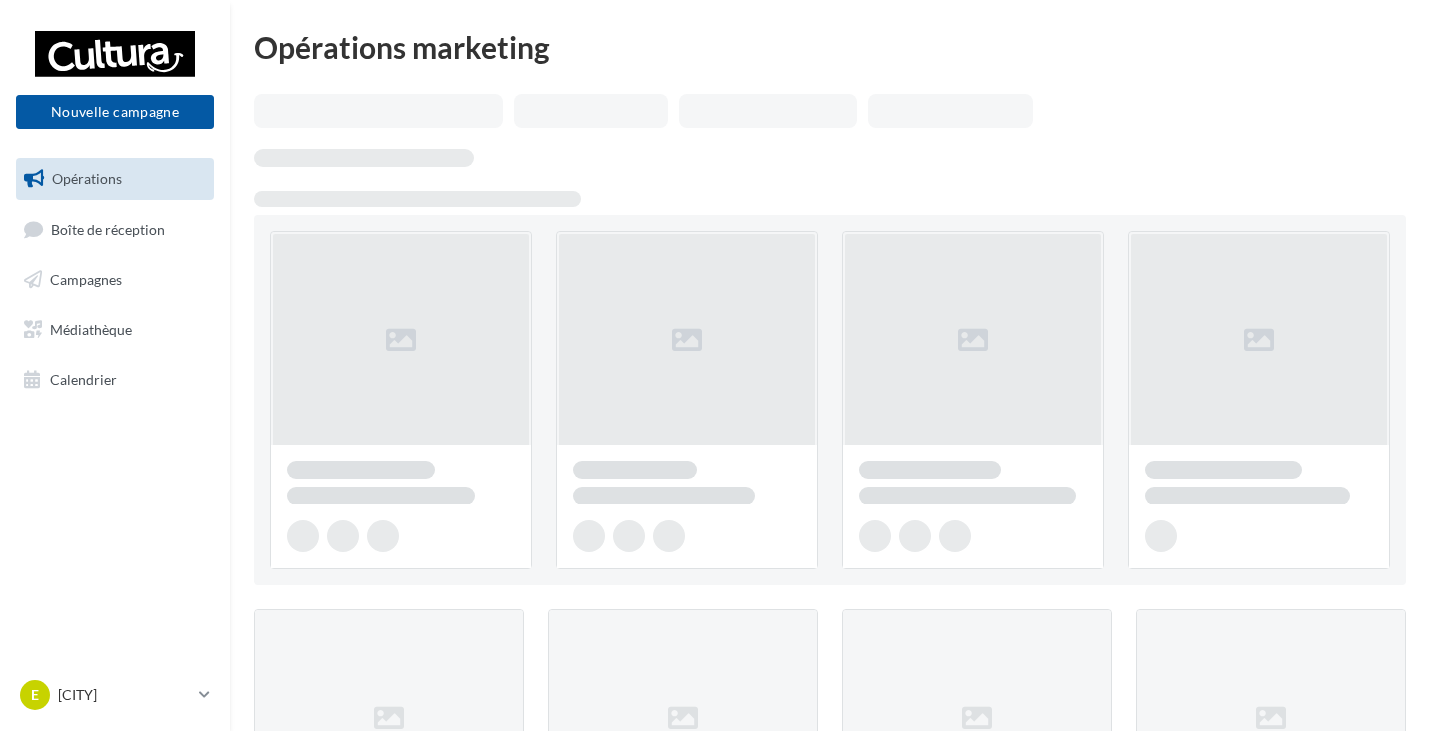 scroll, scrollTop: 0, scrollLeft: 0, axis: both 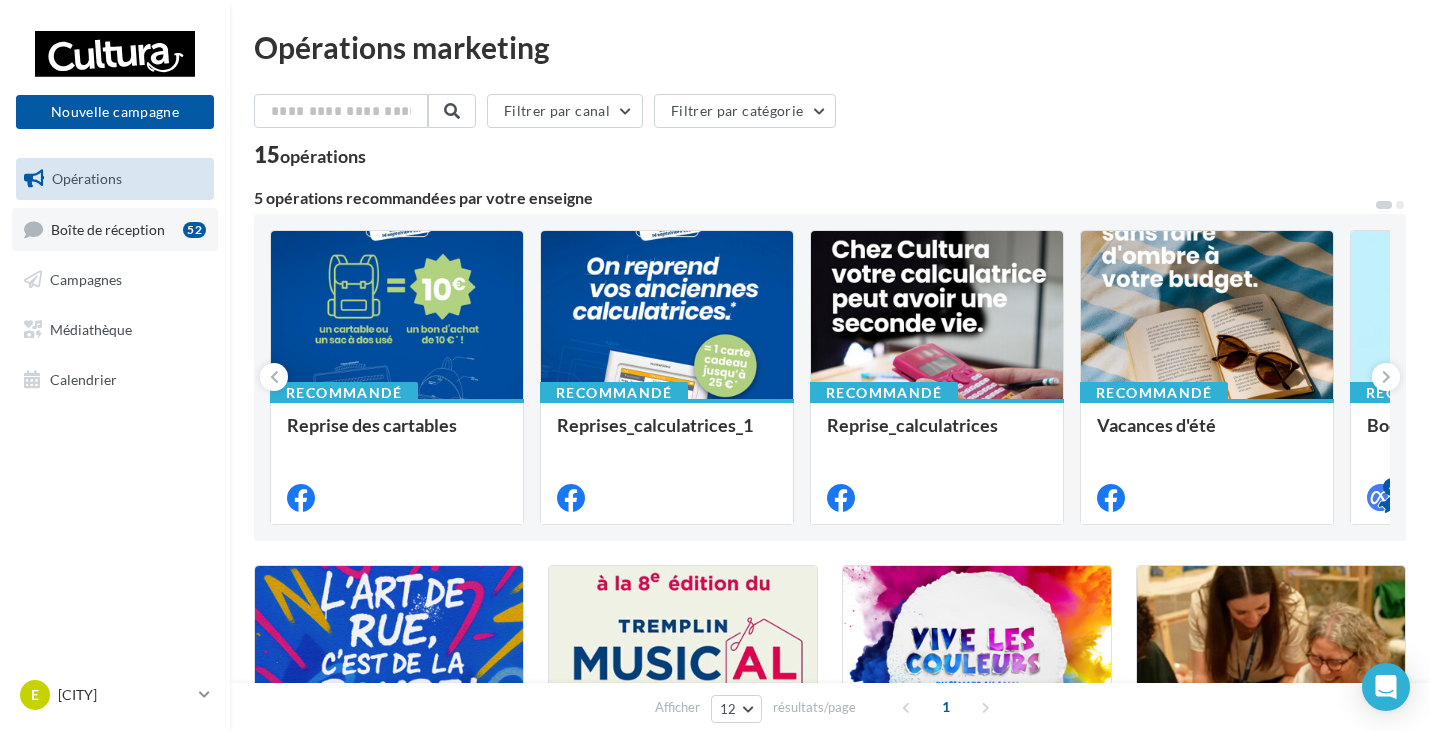 click on "Boîte de réception" at bounding box center (108, 228) 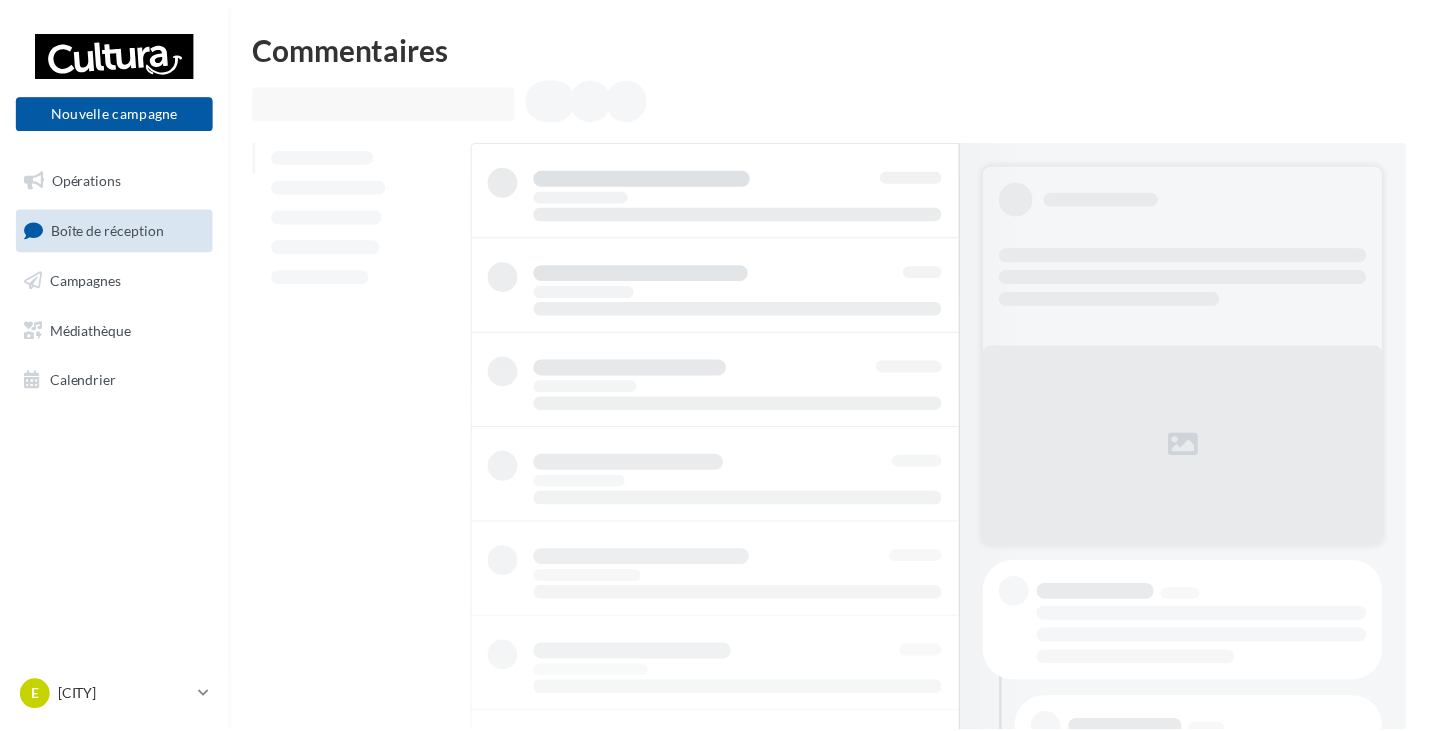scroll, scrollTop: 0, scrollLeft: 0, axis: both 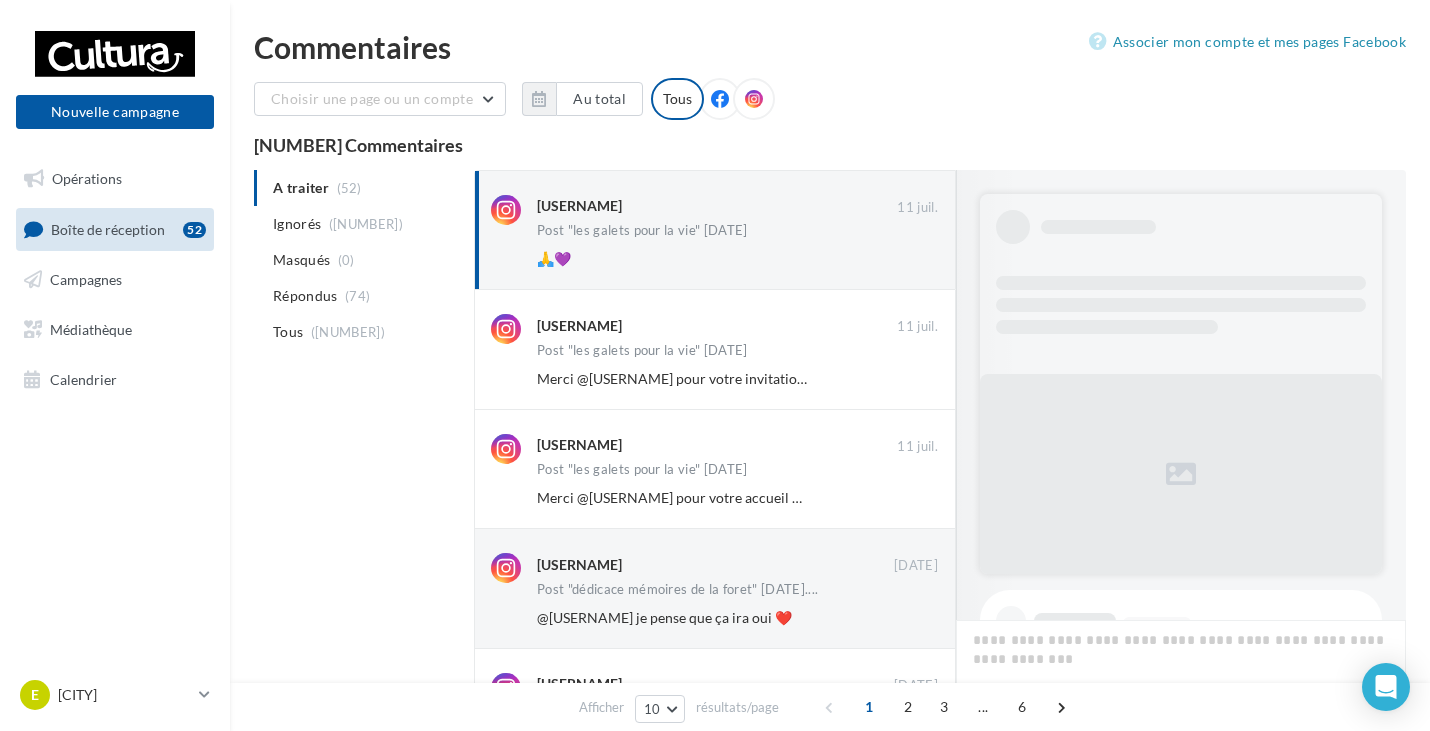 click at bounding box center [720, 99] 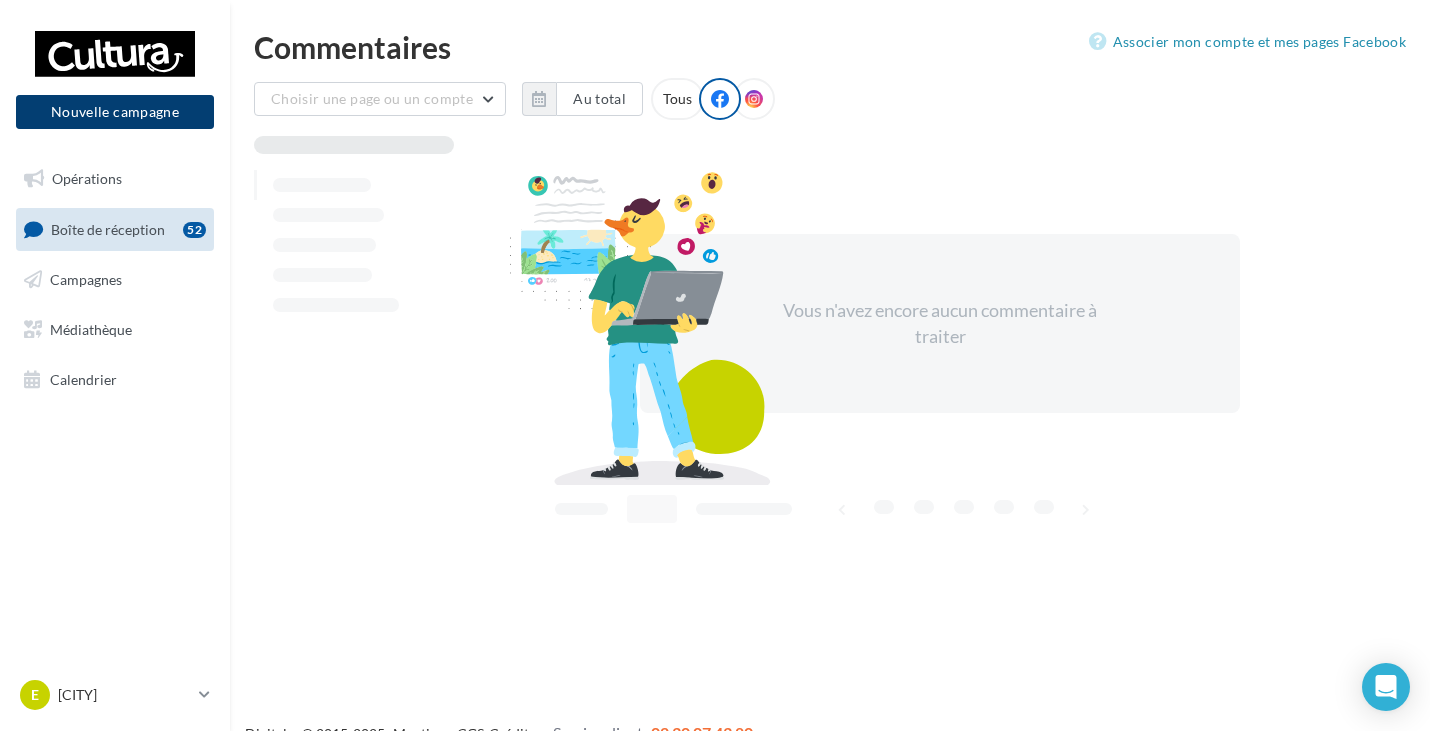 click on "Nouvelle campagne" at bounding box center (115, 112) 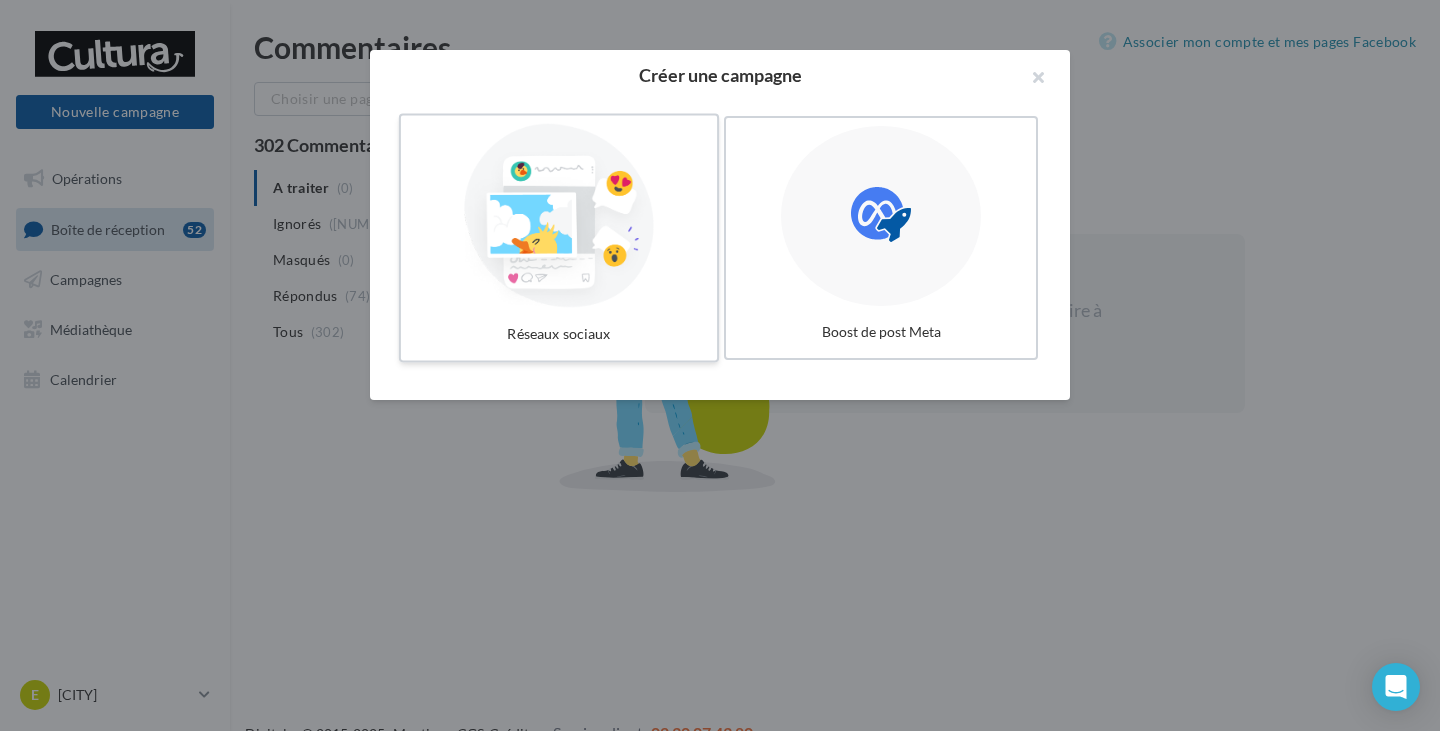 click at bounding box center (559, 216) 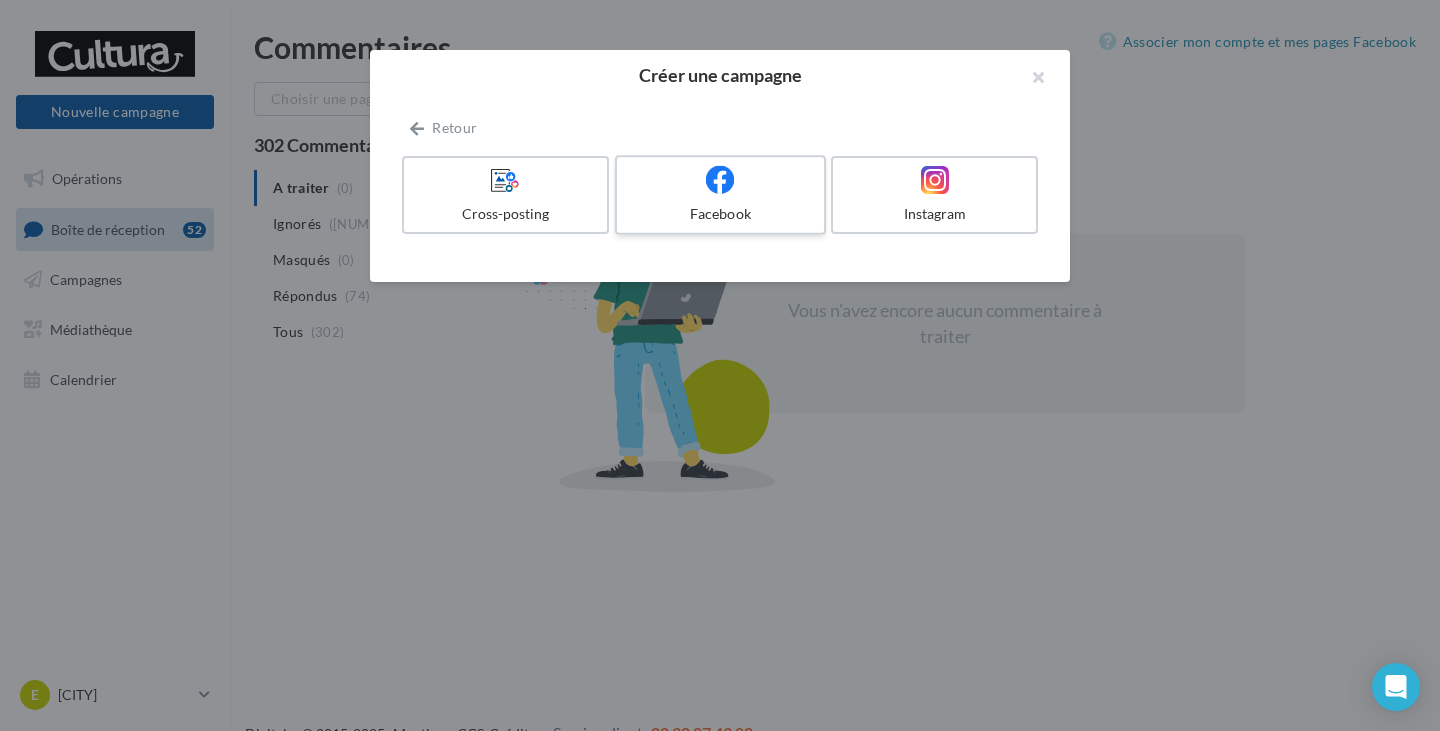 click on "Facebook" at bounding box center (720, 214) 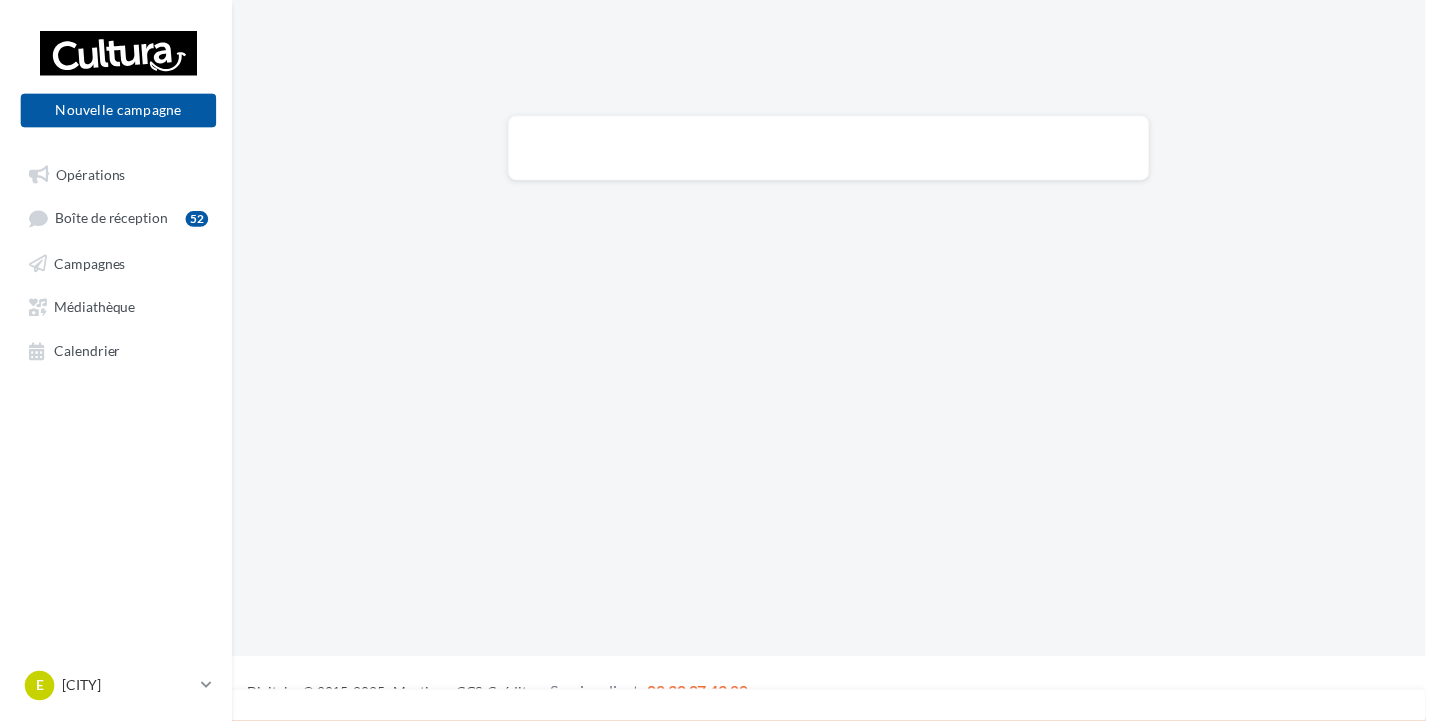 scroll, scrollTop: 0, scrollLeft: 0, axis: both 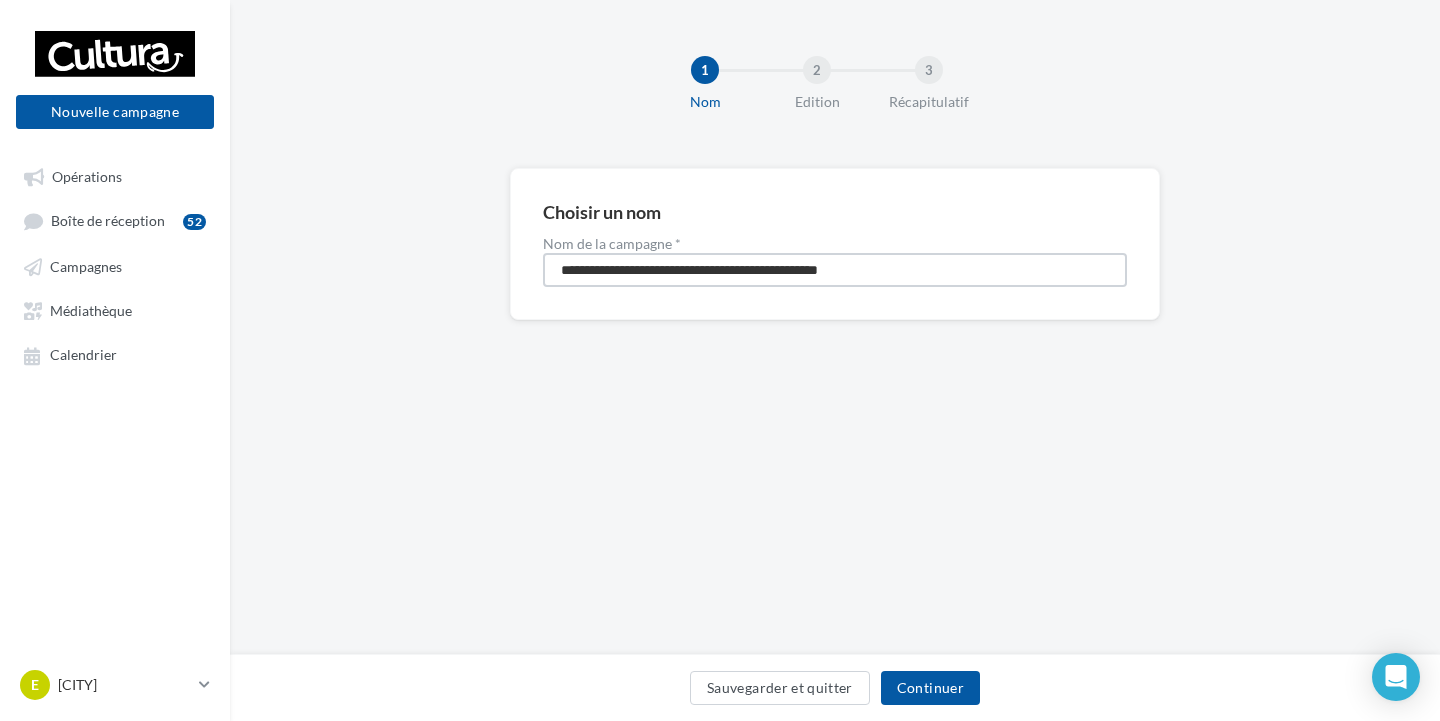 drag, startPoint x: 923, startPoint y: 277, endPoint x: 0, endPoint y: 24, distance: 957.0465 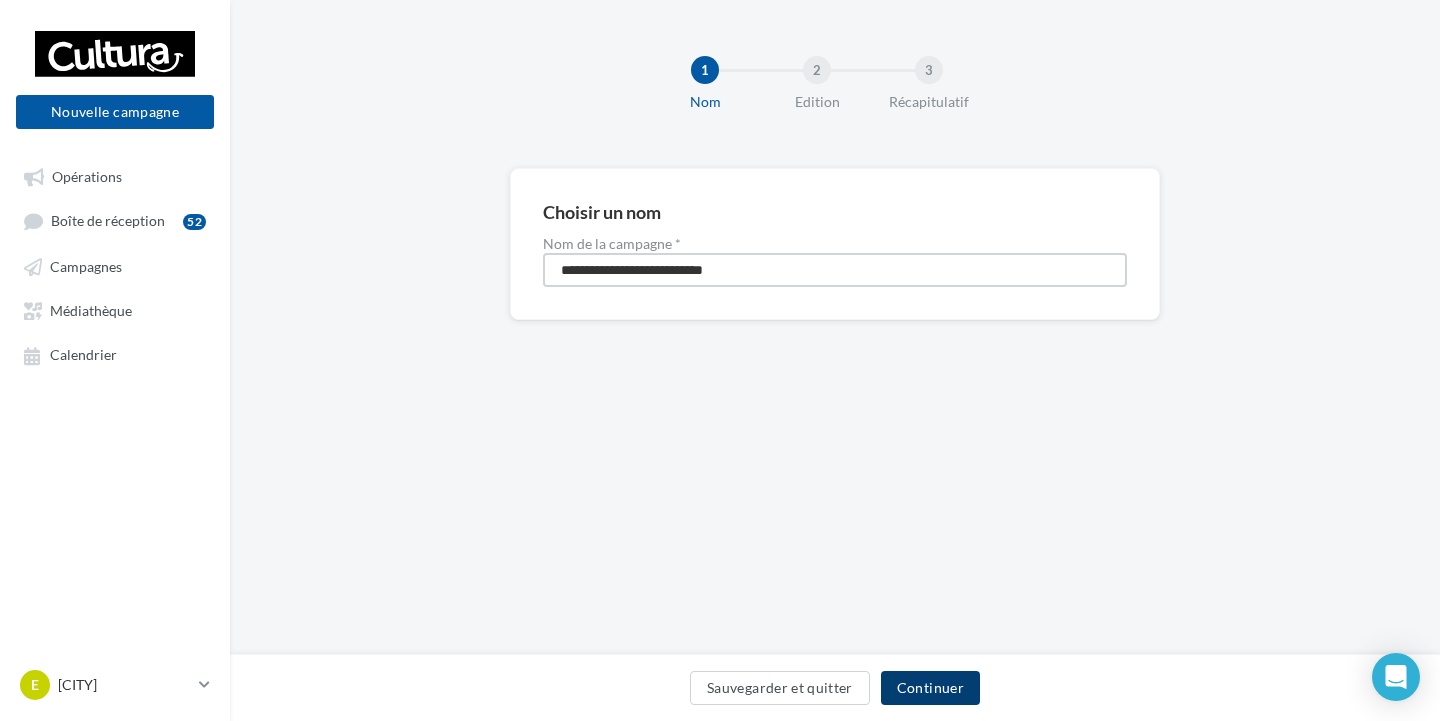 type on "**********" 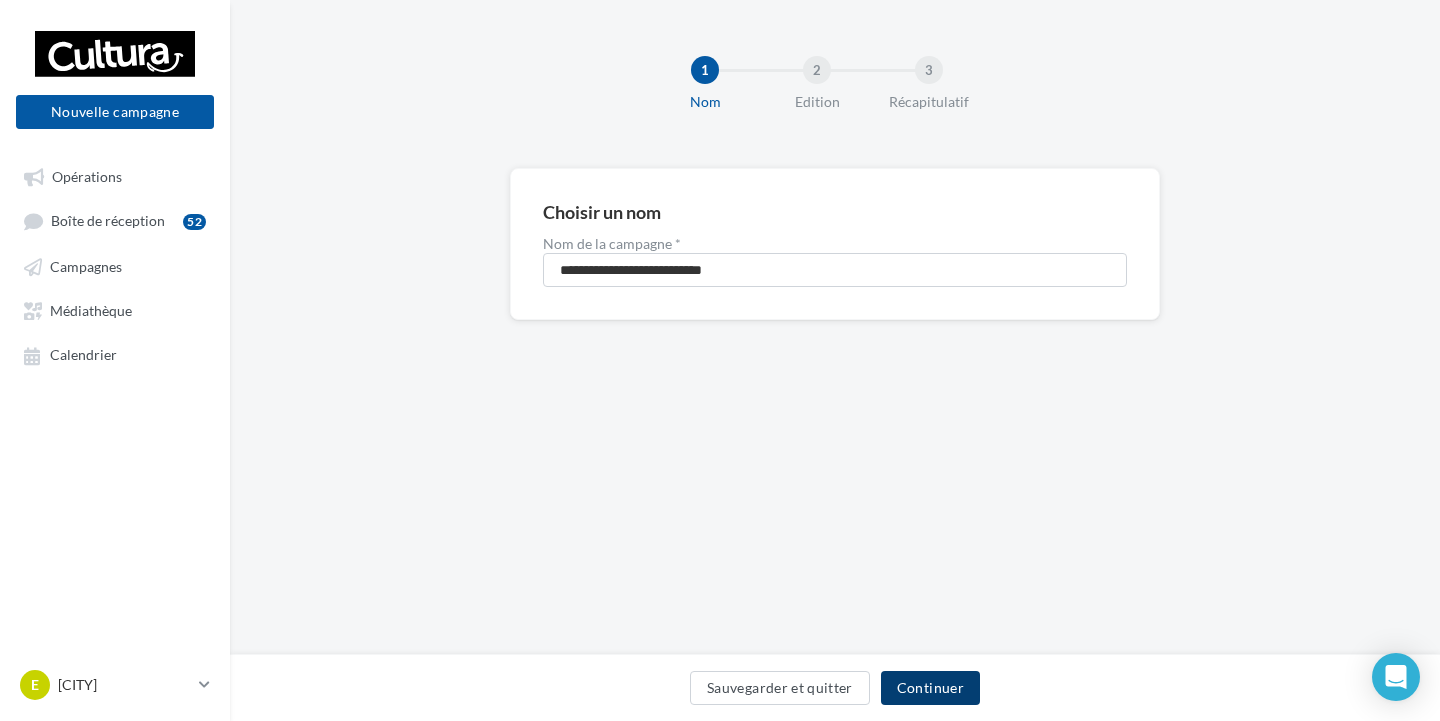 click on "Continuer" at bounding box center [930, 688] 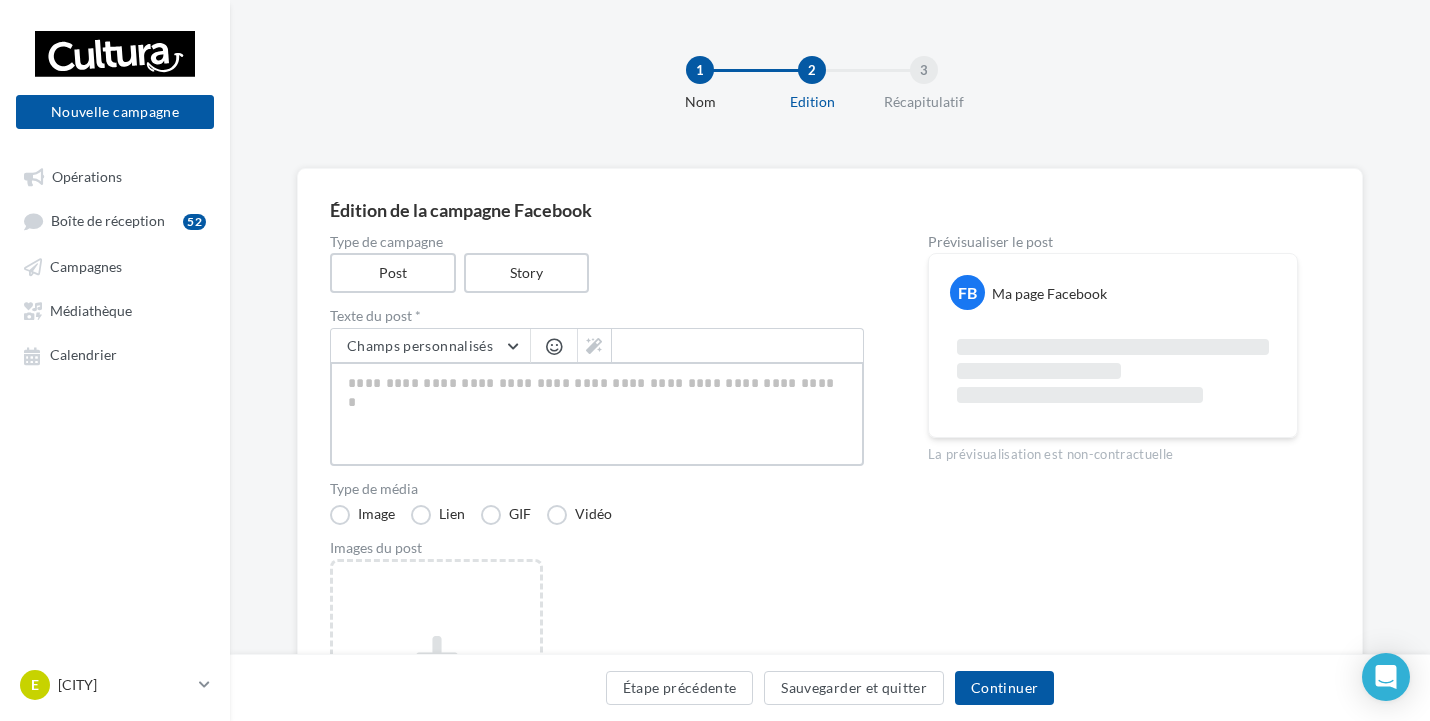 click at bounding box center [597, 414] 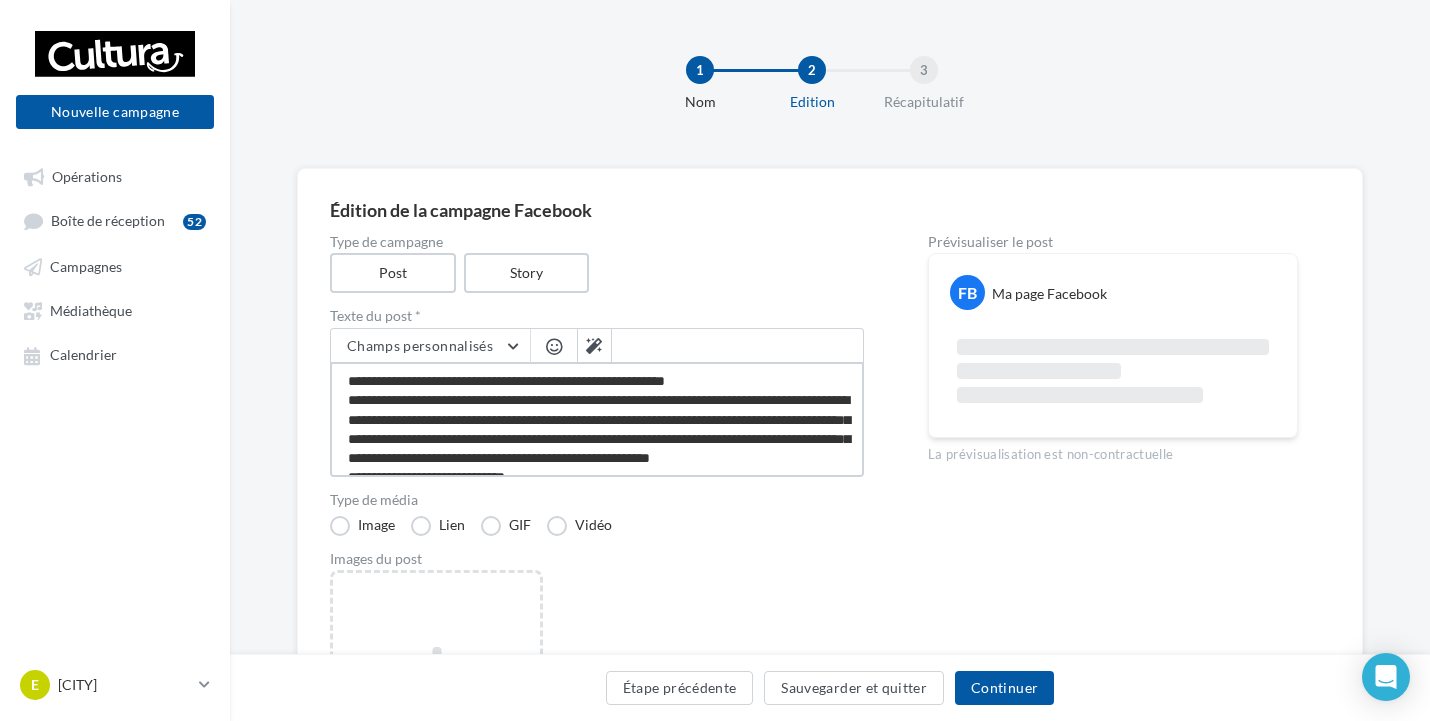 scroll, scrollTop: 50, scrollLeft: 0, axis: vertical 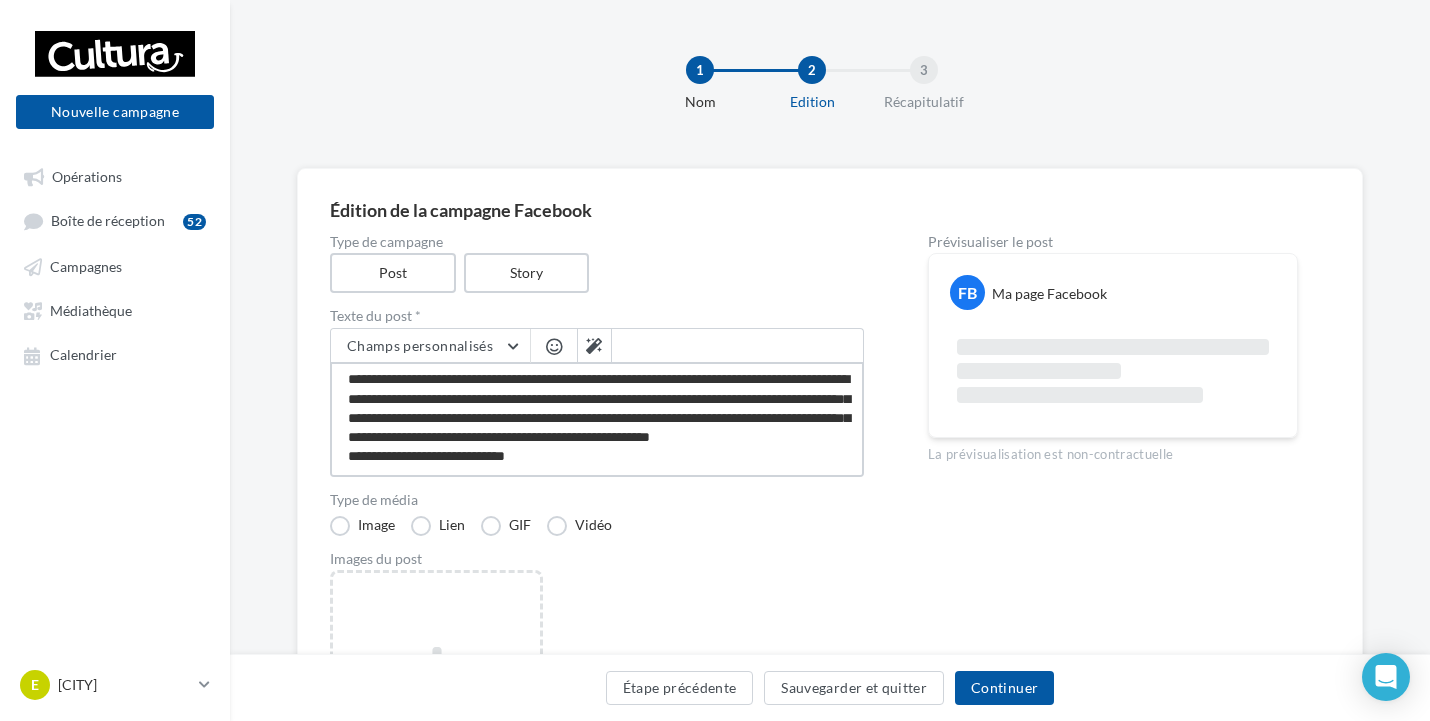 click on "**********" at bounding box center [597, 419] 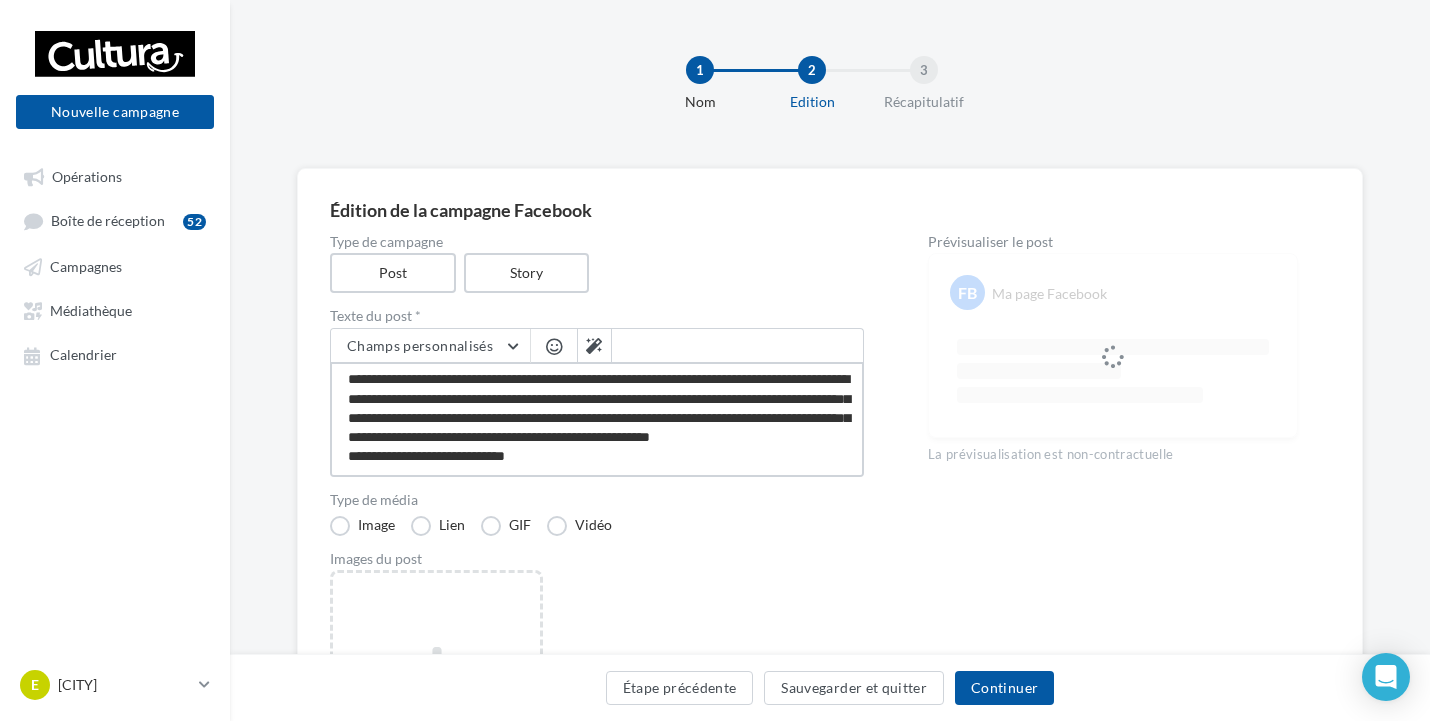 type on "**********" 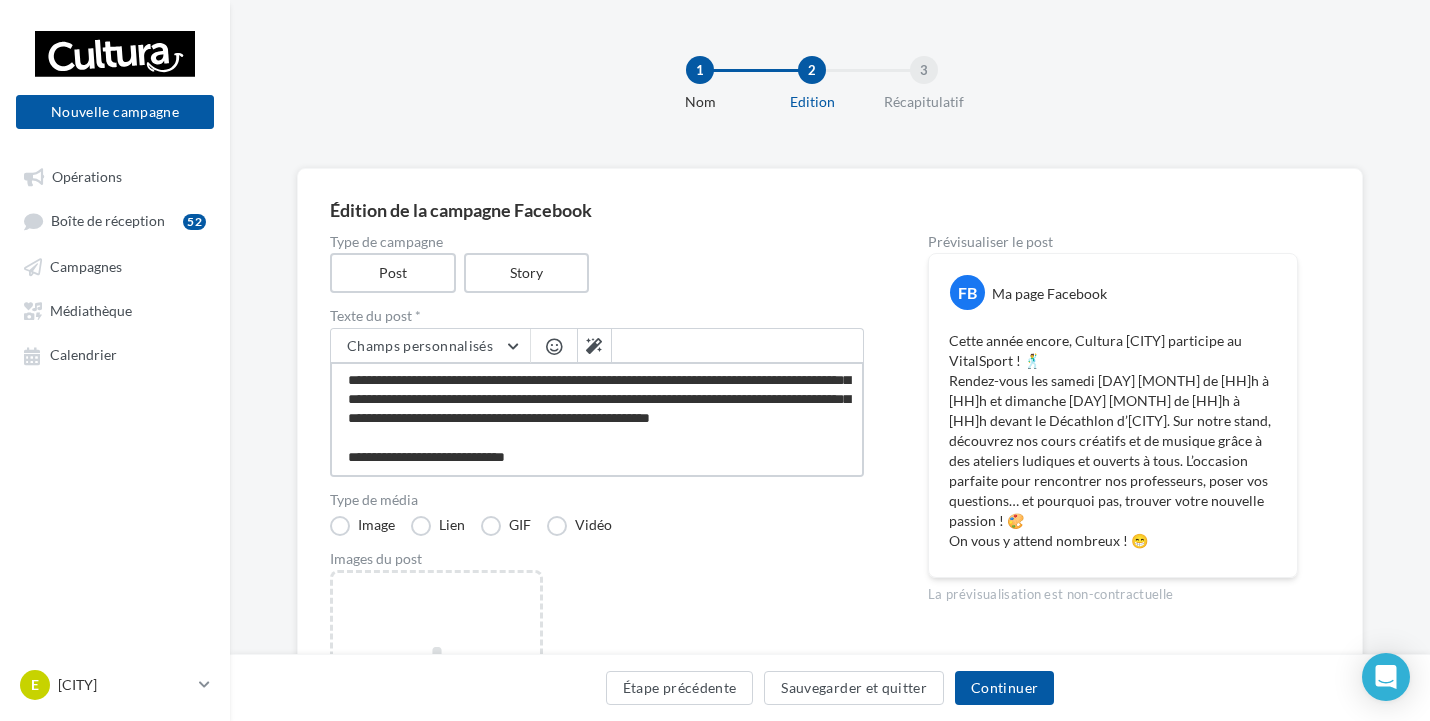 scroll, scrollTop: 0, scrollLeft: 0, axis: both 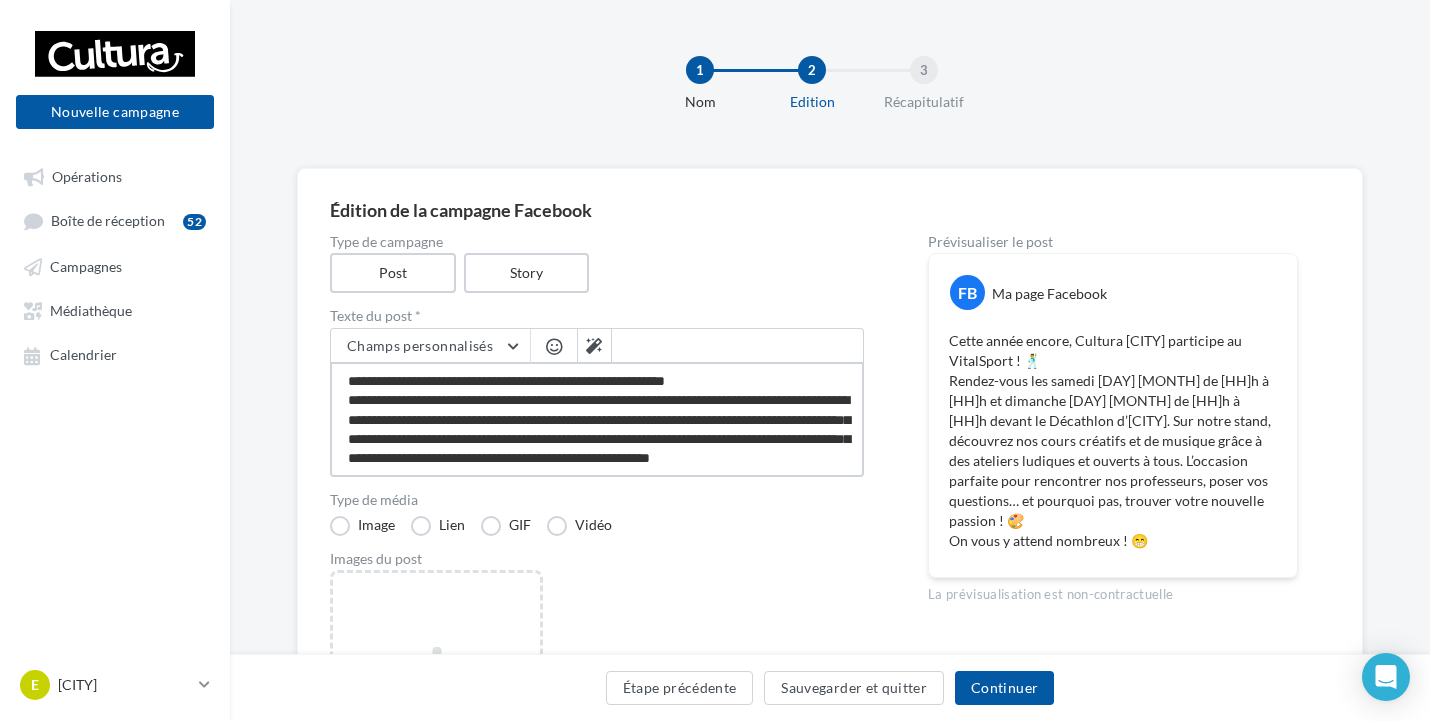 click on "**********" at bounding box center (597, 419) 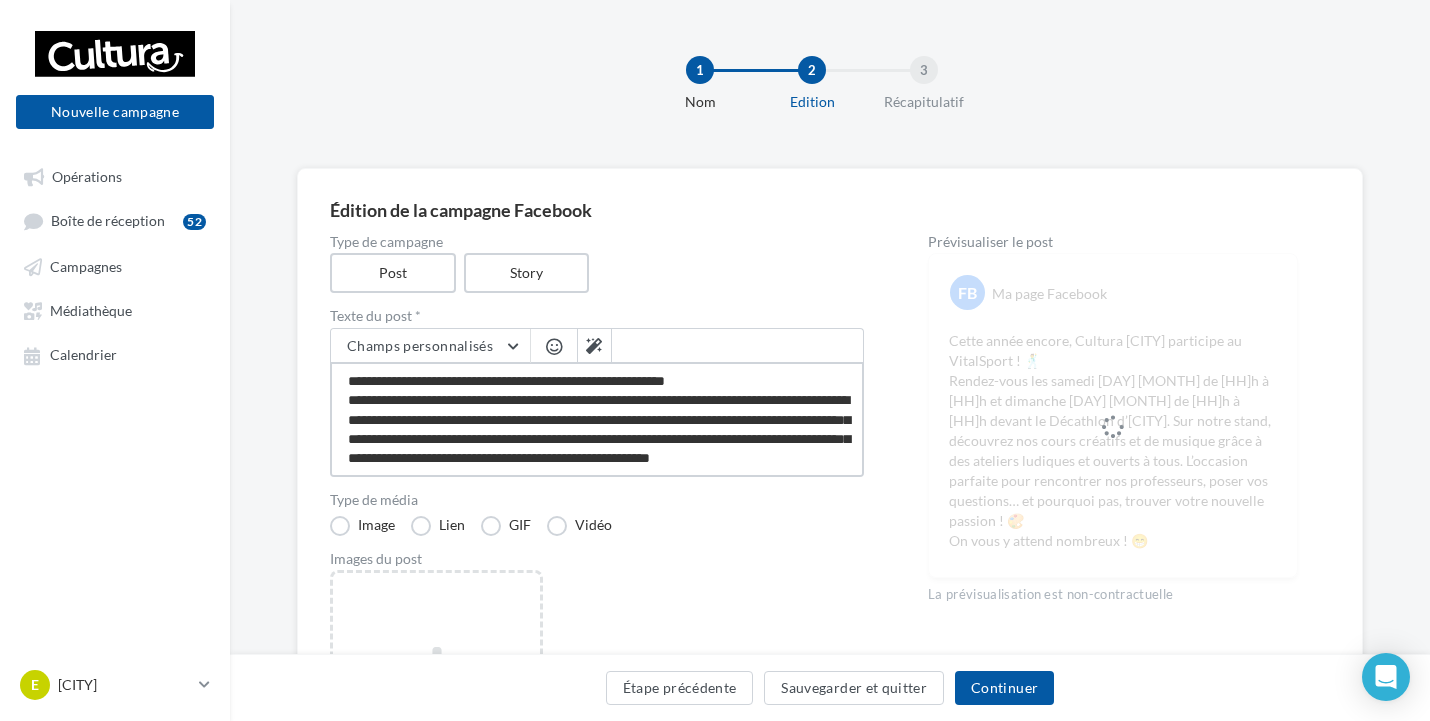 click on "**********" at bounding box center (597, 419) 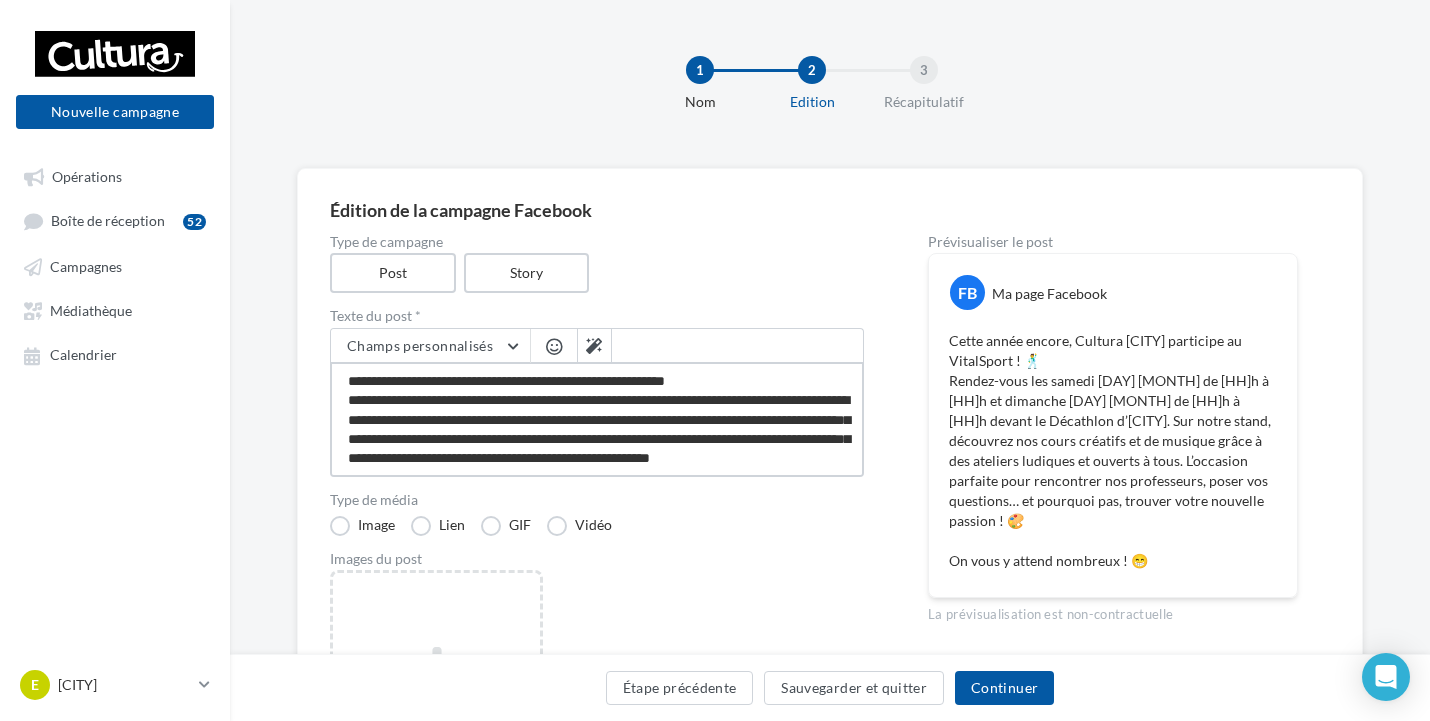 type on "**********" 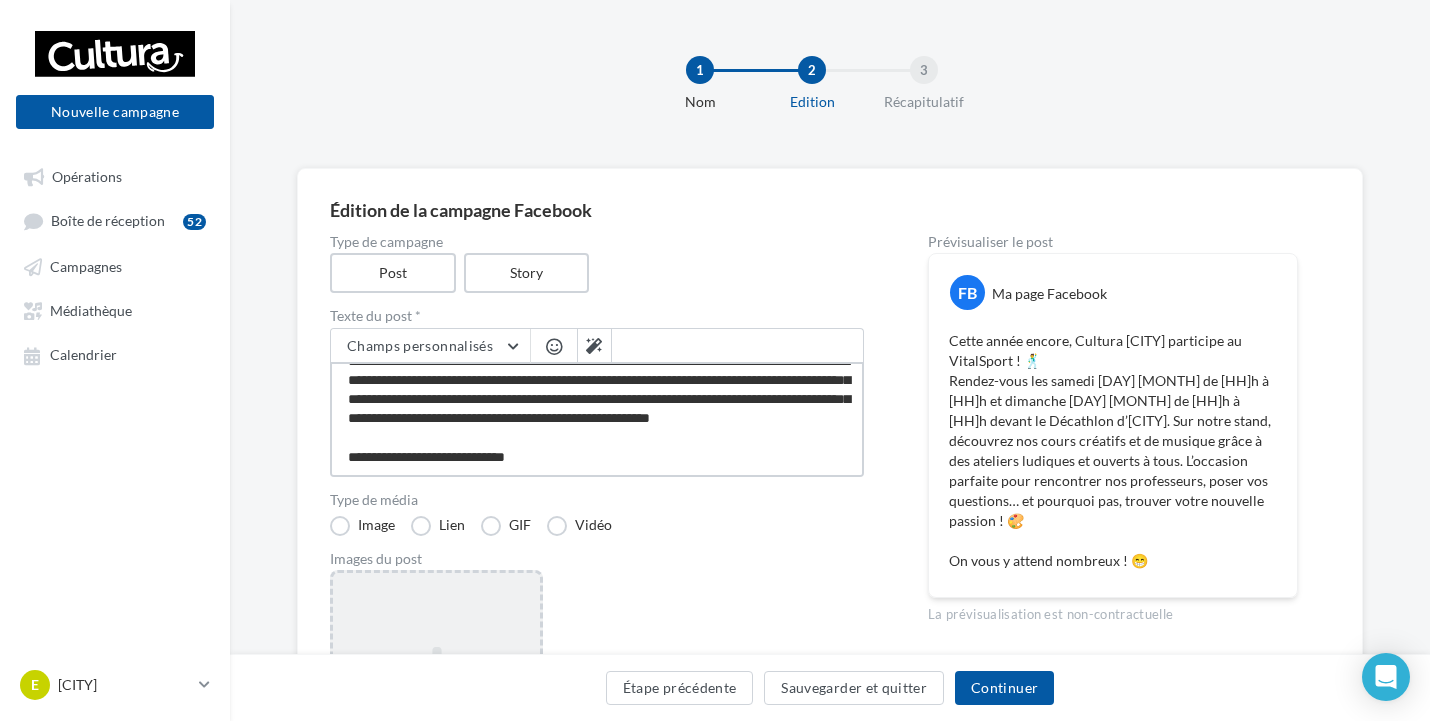 type on "**********" 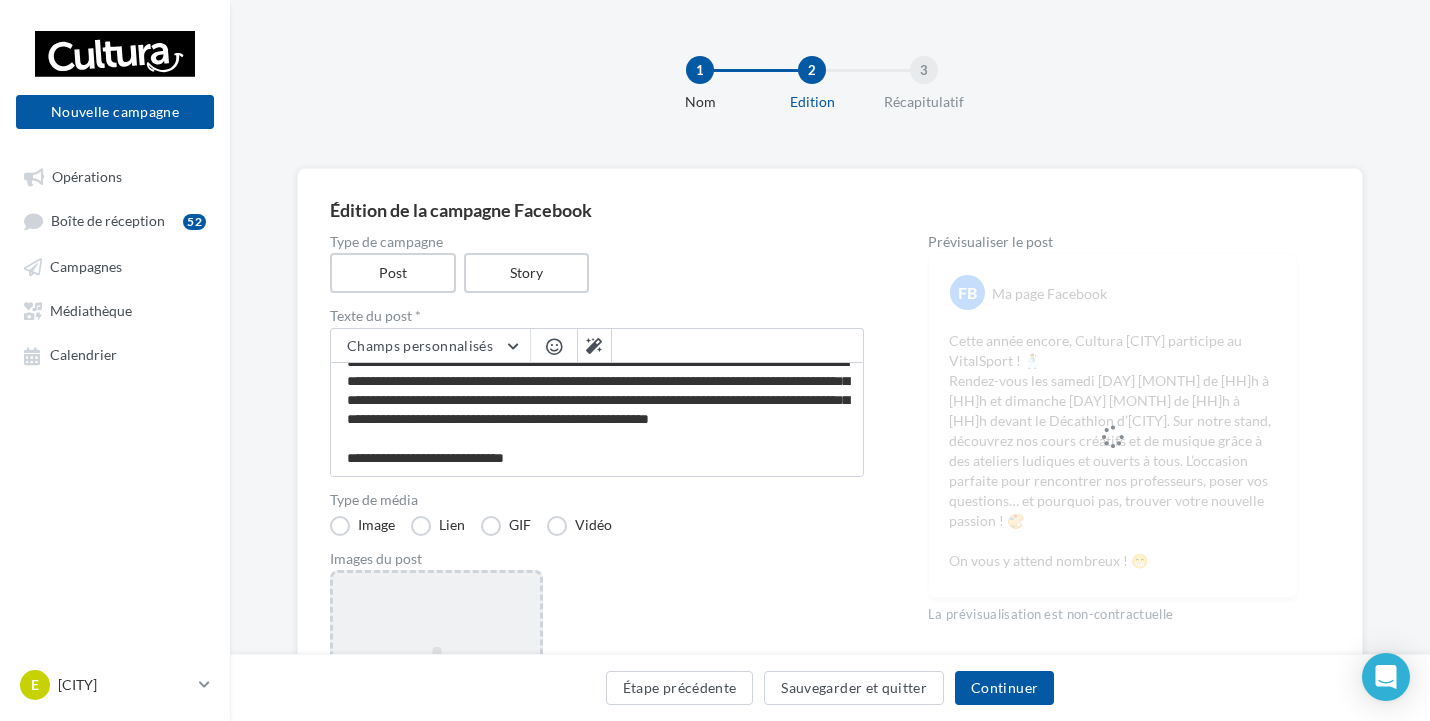 click on "Ajouter une image     Format: png, jpg" at bounding box center [436, 700] 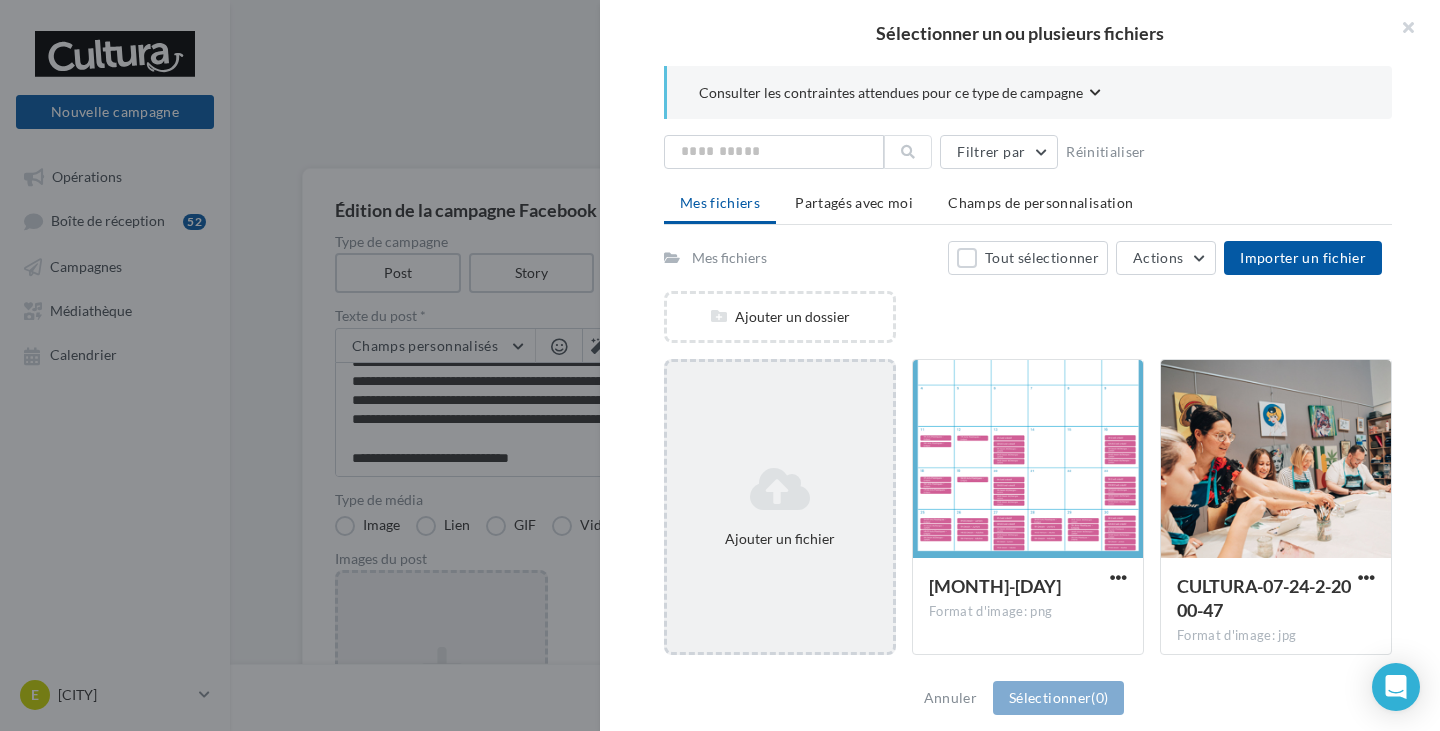 click at bounding box center (780, 489) 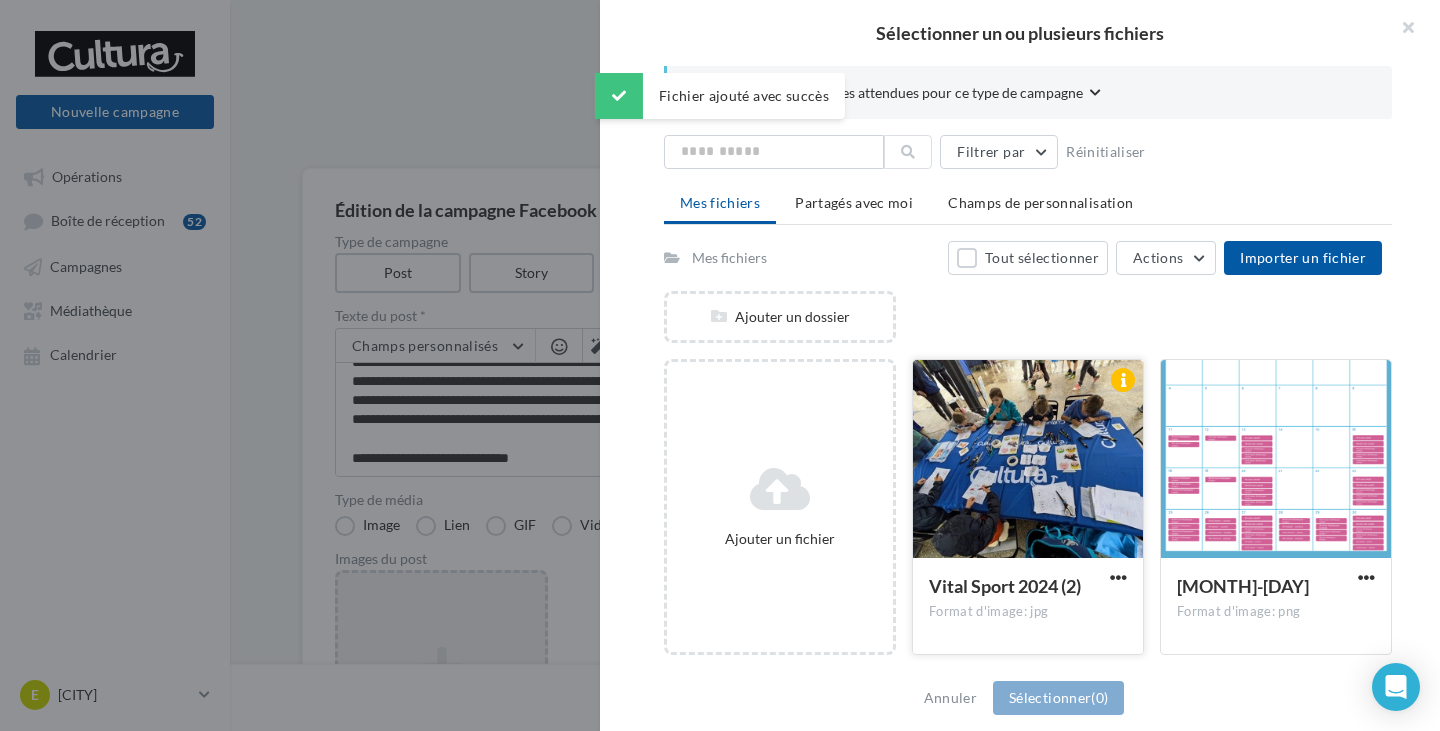 click at bounding box center (1028, 460) 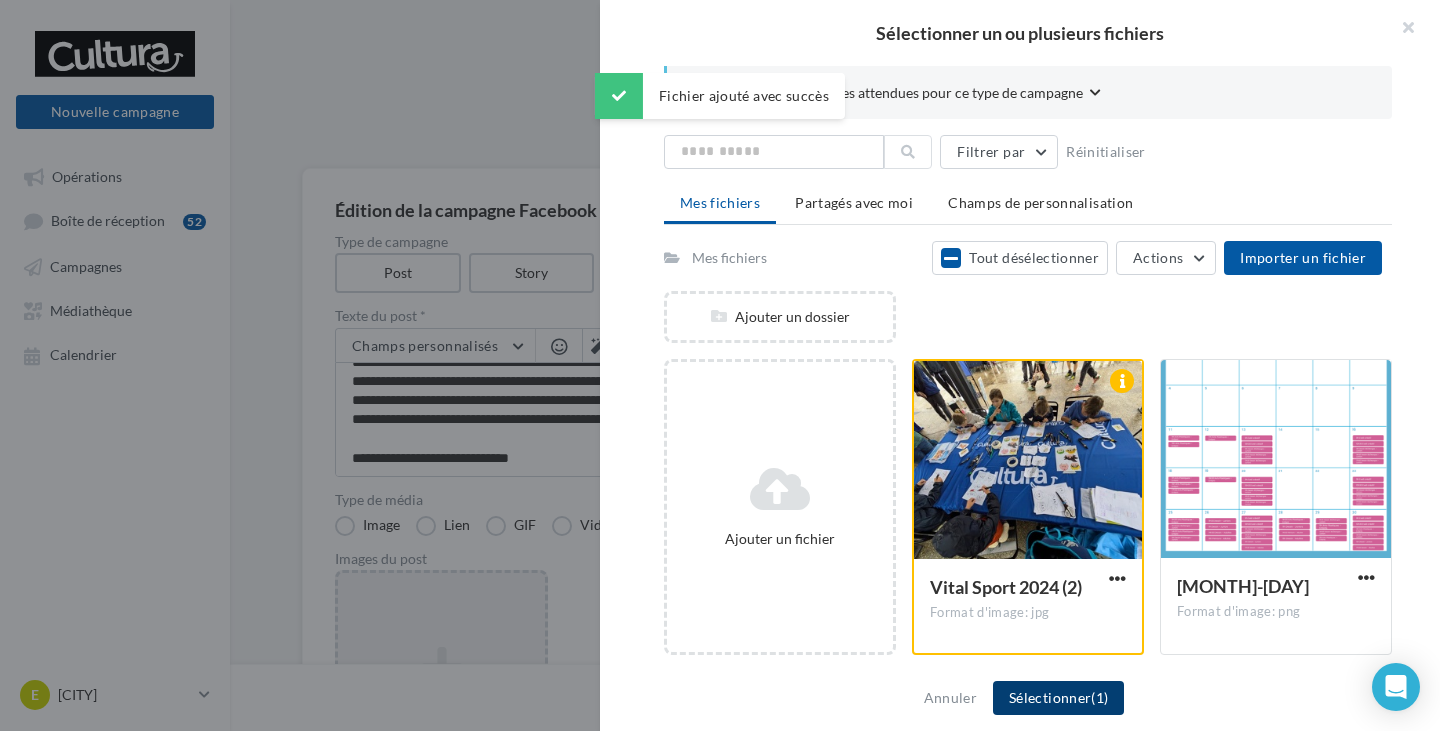 click on "Sélectionner   (1)" at bounding box center (1058, 698) 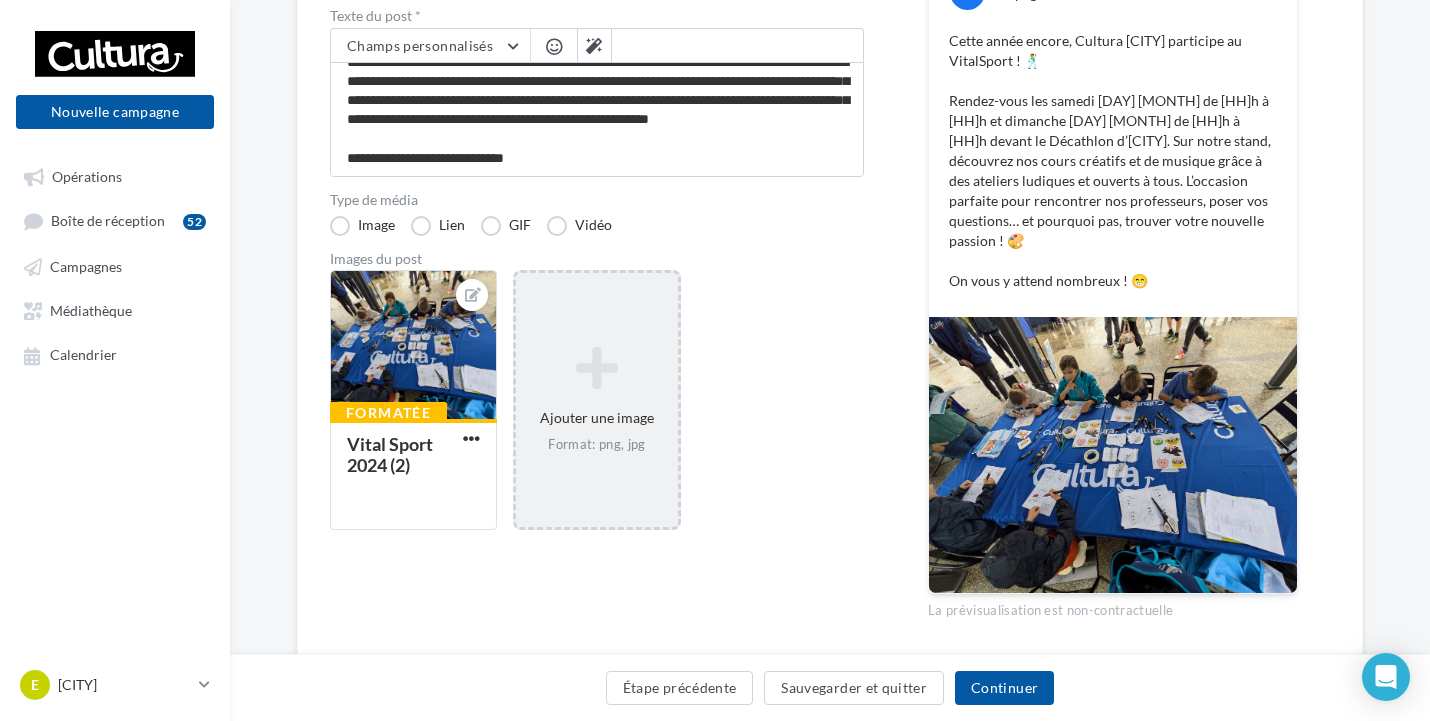 scroll, scrollTop: 100, scrollLeft: 0, axis: vertical 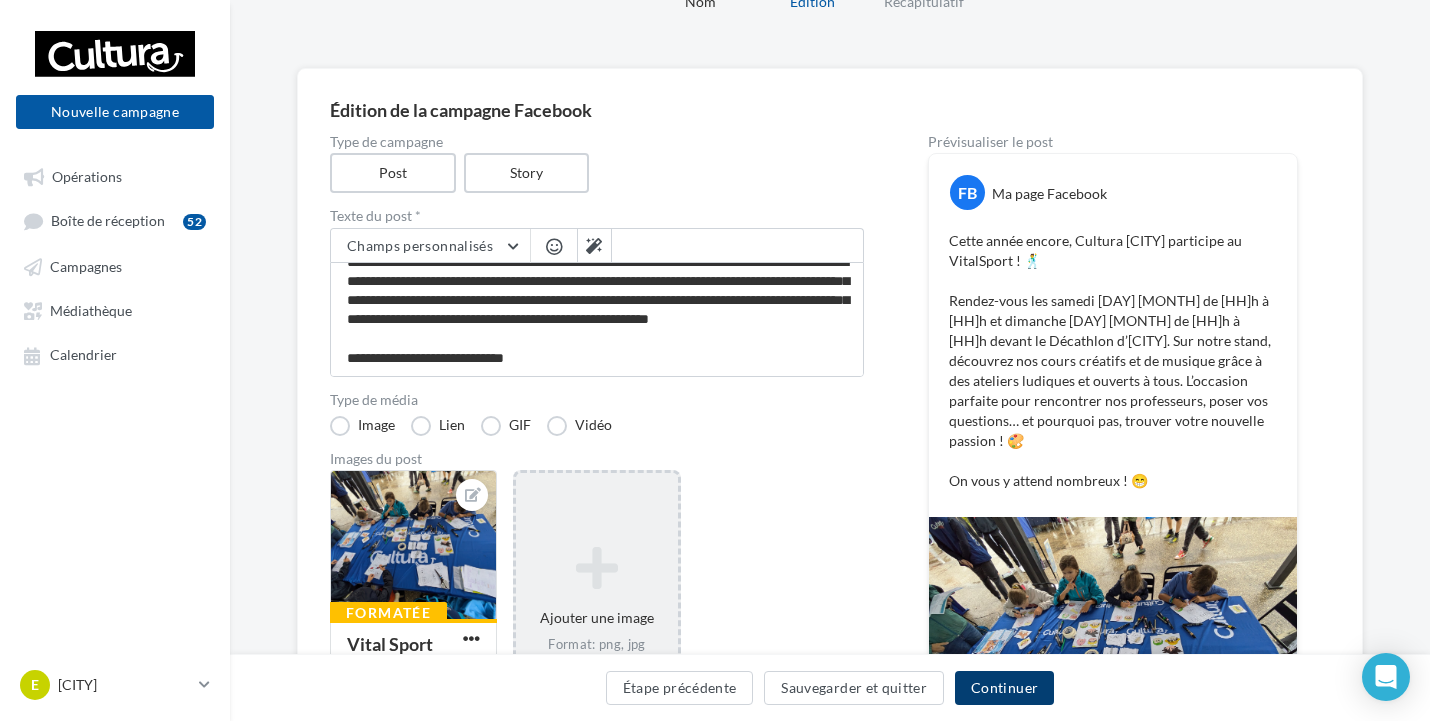 click on "Continuer" at bounding box center [1004, 688] 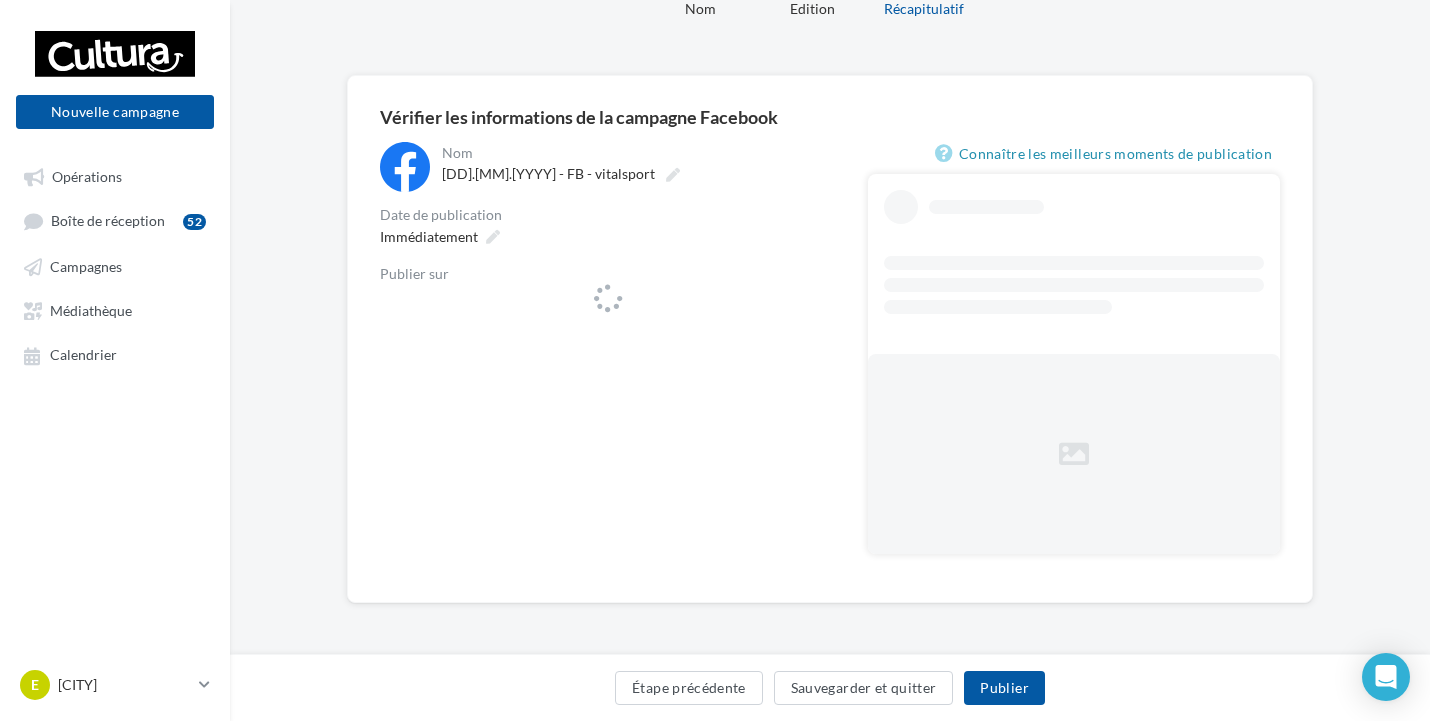 scroll, scrollTop: 0, scrollLeft: 0, axis: both 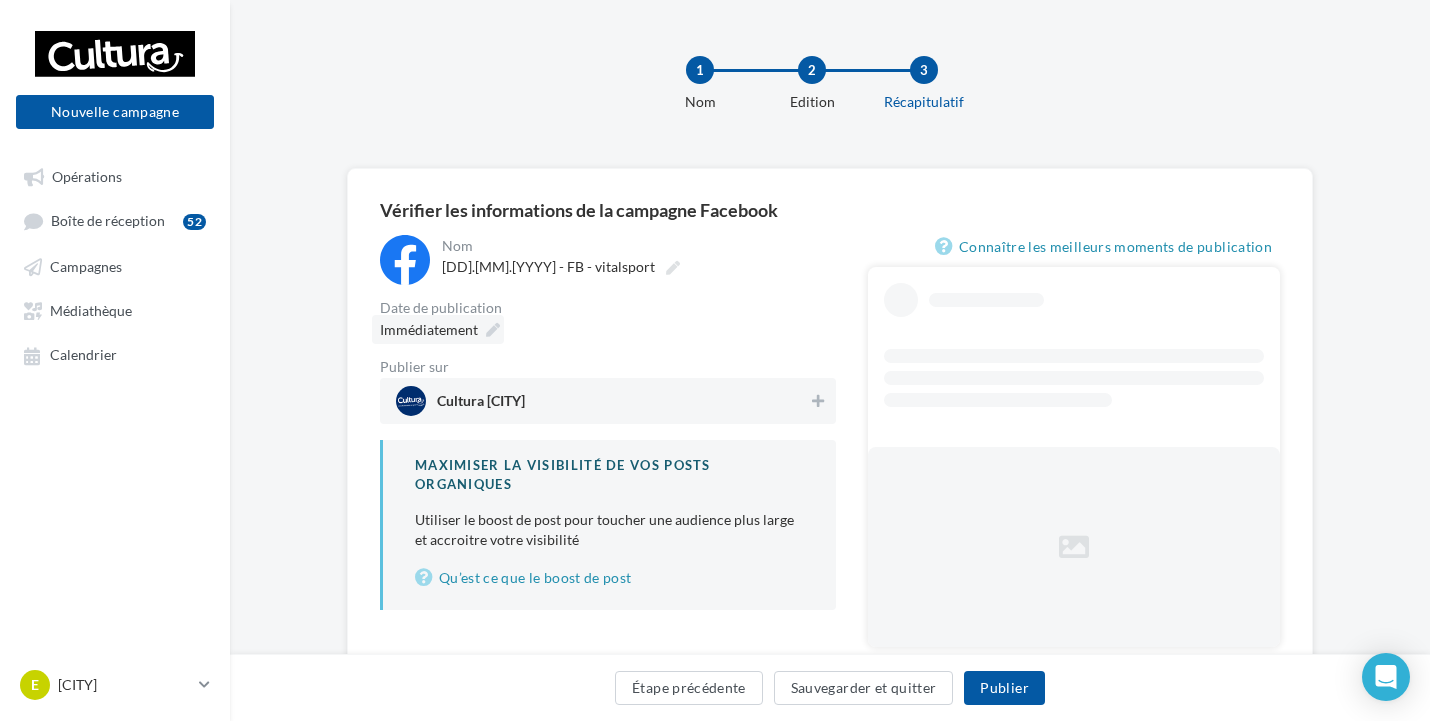 click on "Immédiatement" at bounding box center (429, 329) 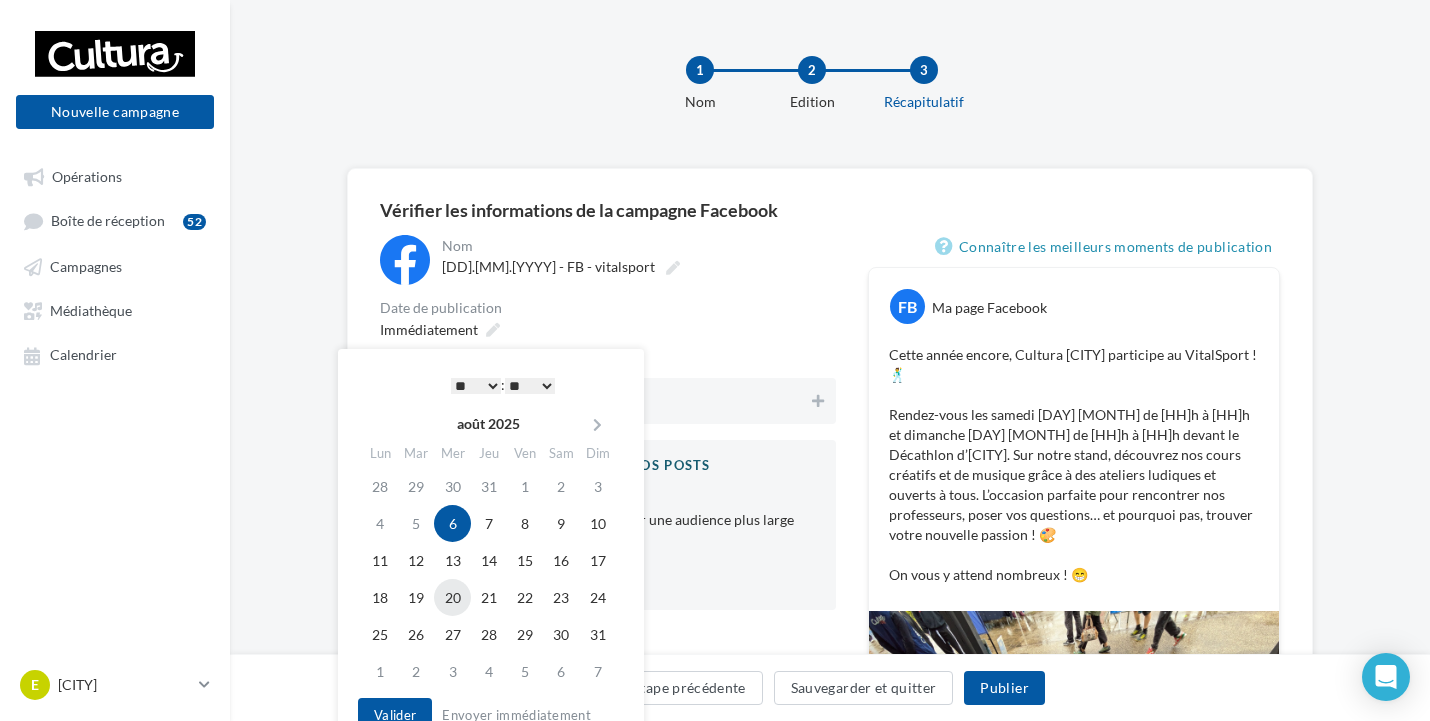 click on "20" at bounding box center (452, 597) 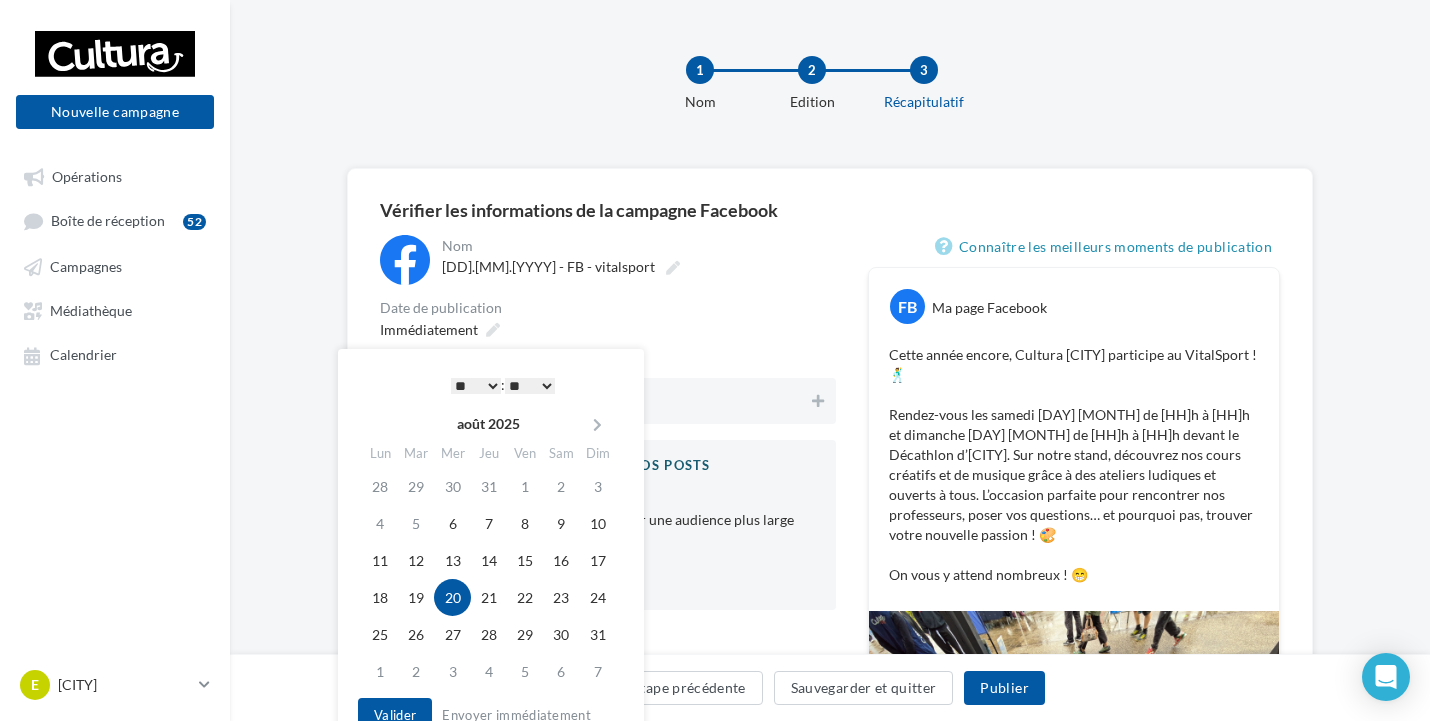 click on "* * * * * * * * * * ** ** ** ** ** ** ** ** ** ** ** ** ** **" at bounding box center (476, 386) 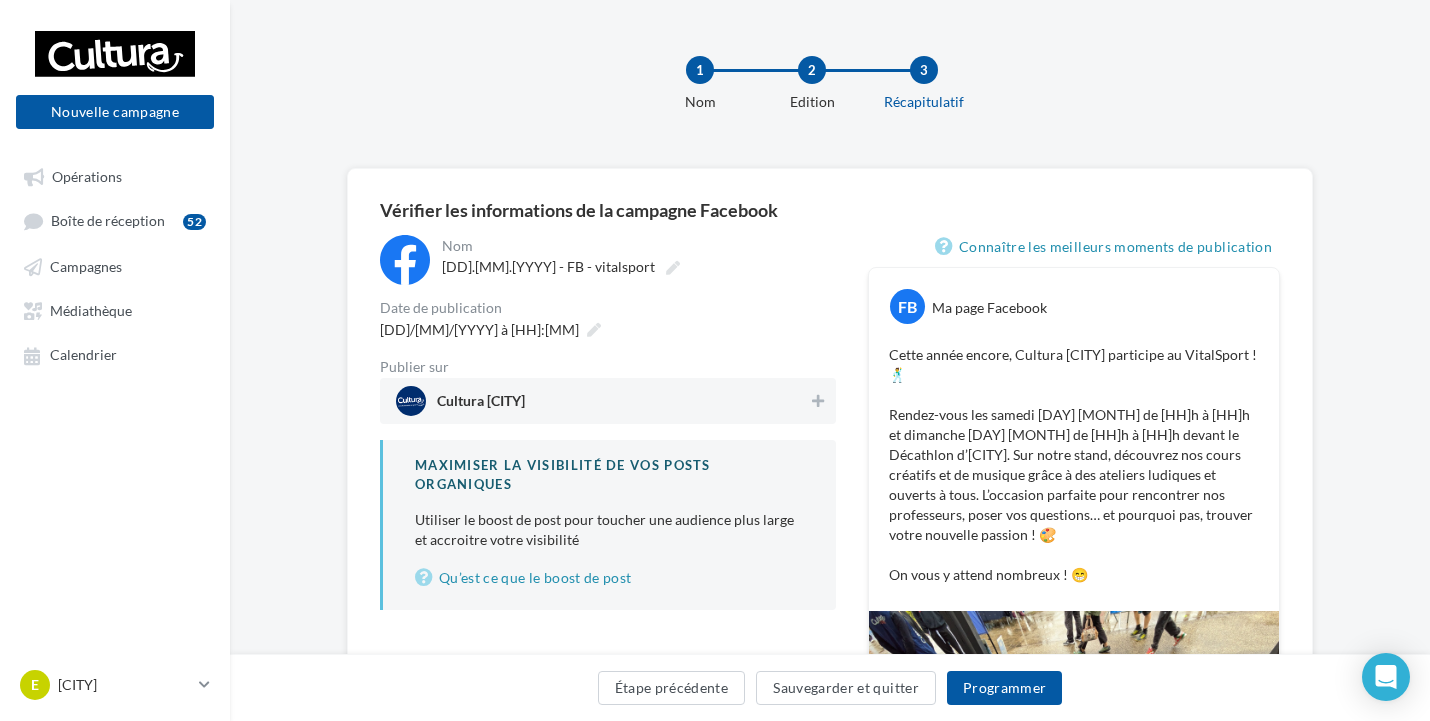click on "20/08/2025 à 19:00" at bounding box center (608, 329) 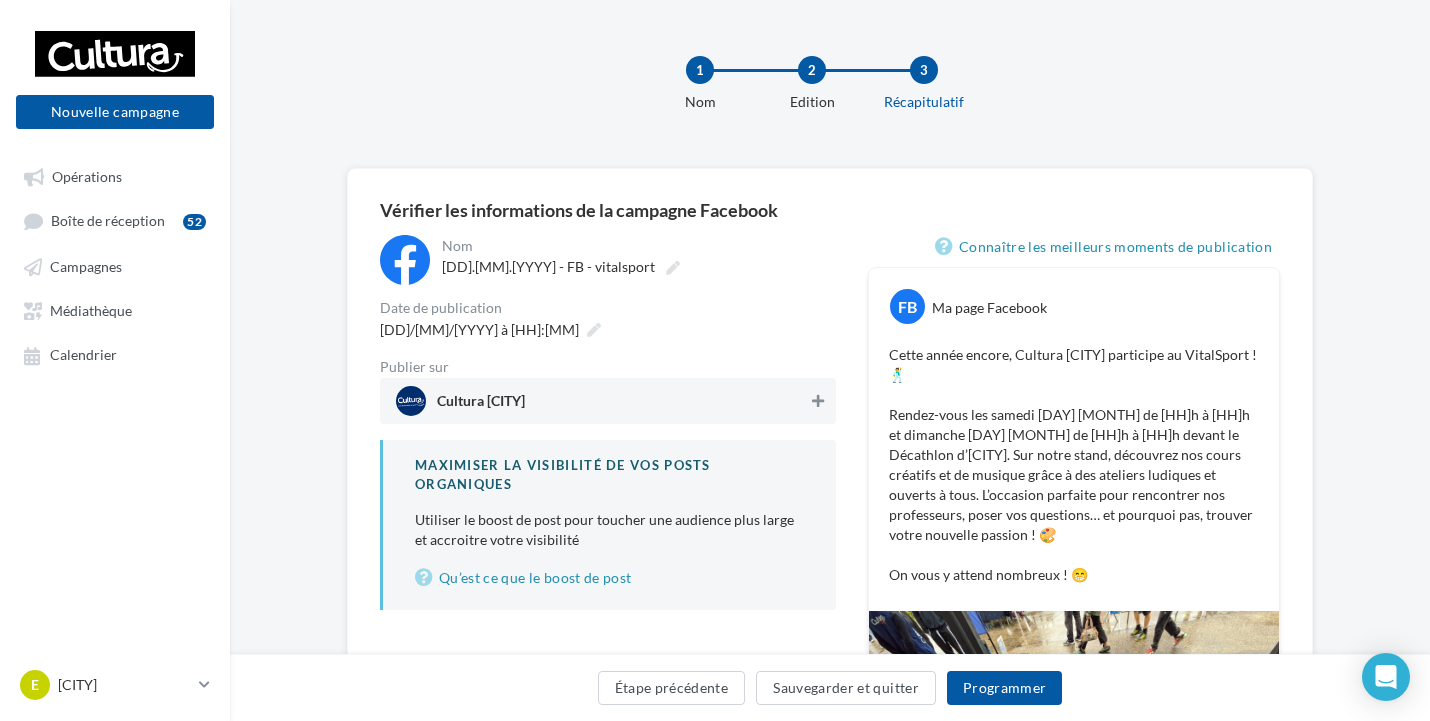 click at bounding box center [818, 401] 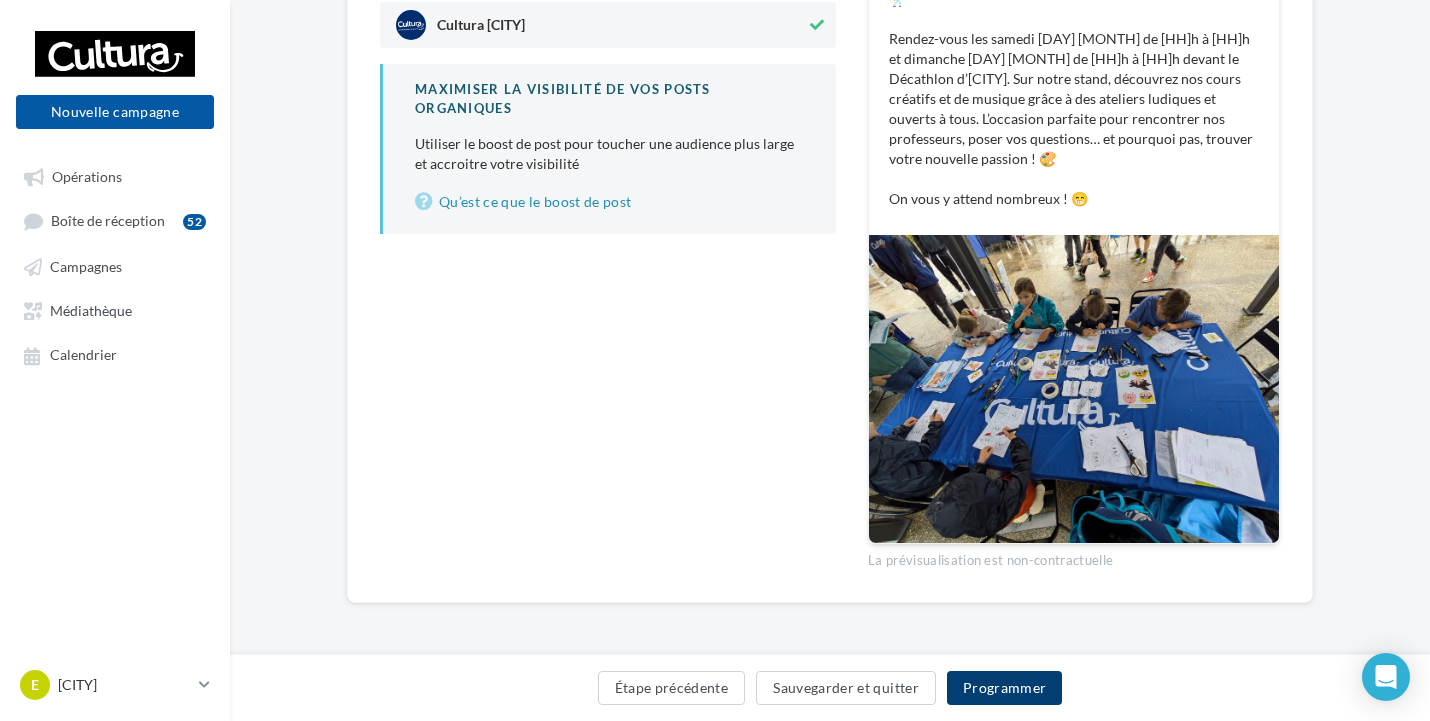 click on "Programmer" at bounding box center (1005, 688) 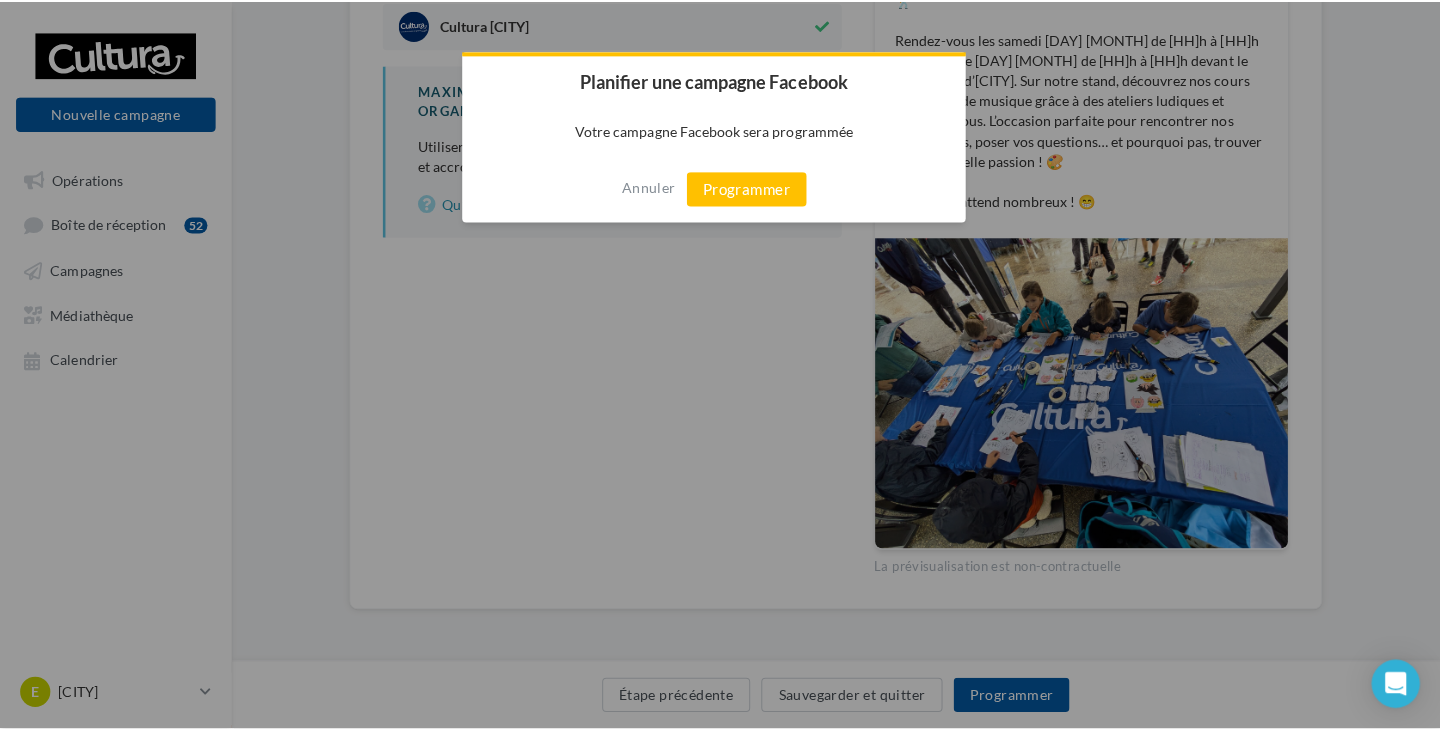 scroll, scrollTop: 366, scrollLeft: 0, axis: vertical 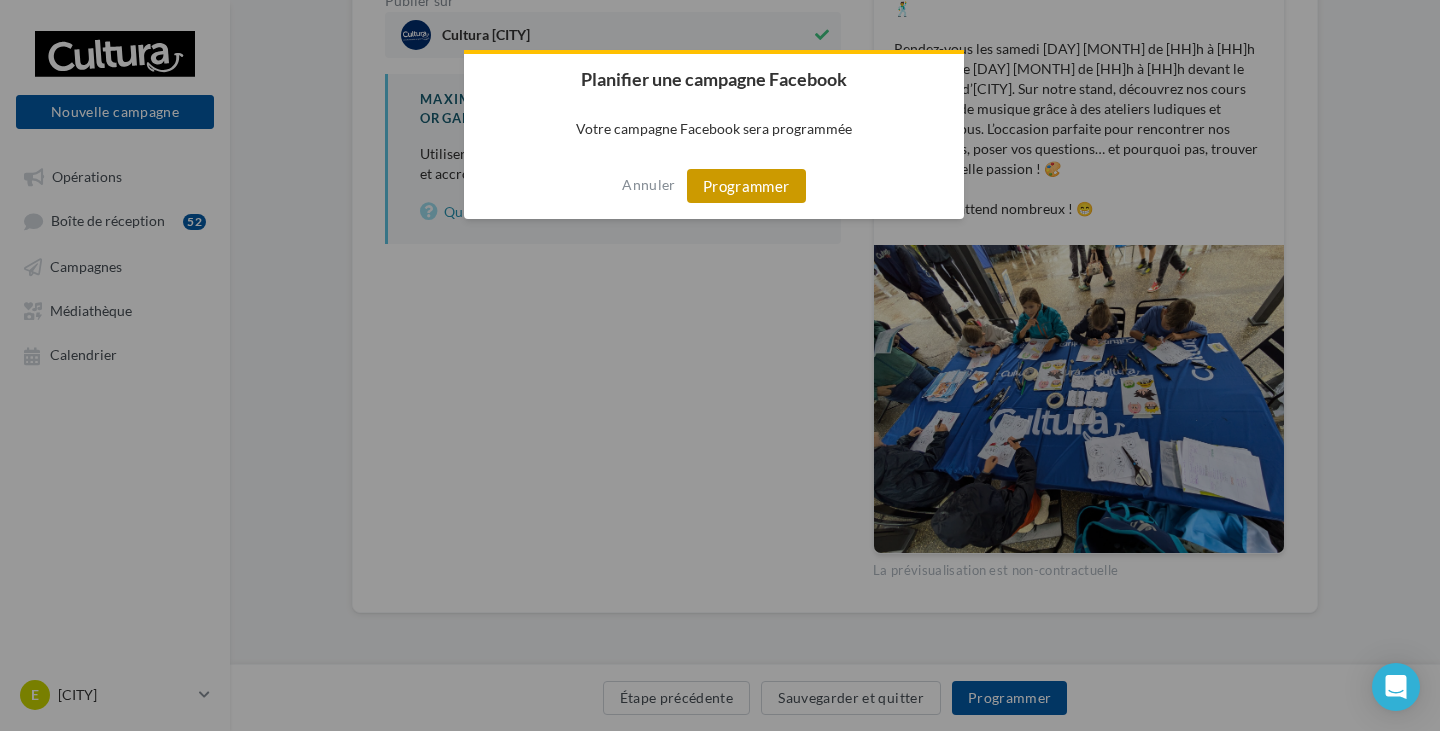 click on "Programmer" at bounding box center (746, 186) 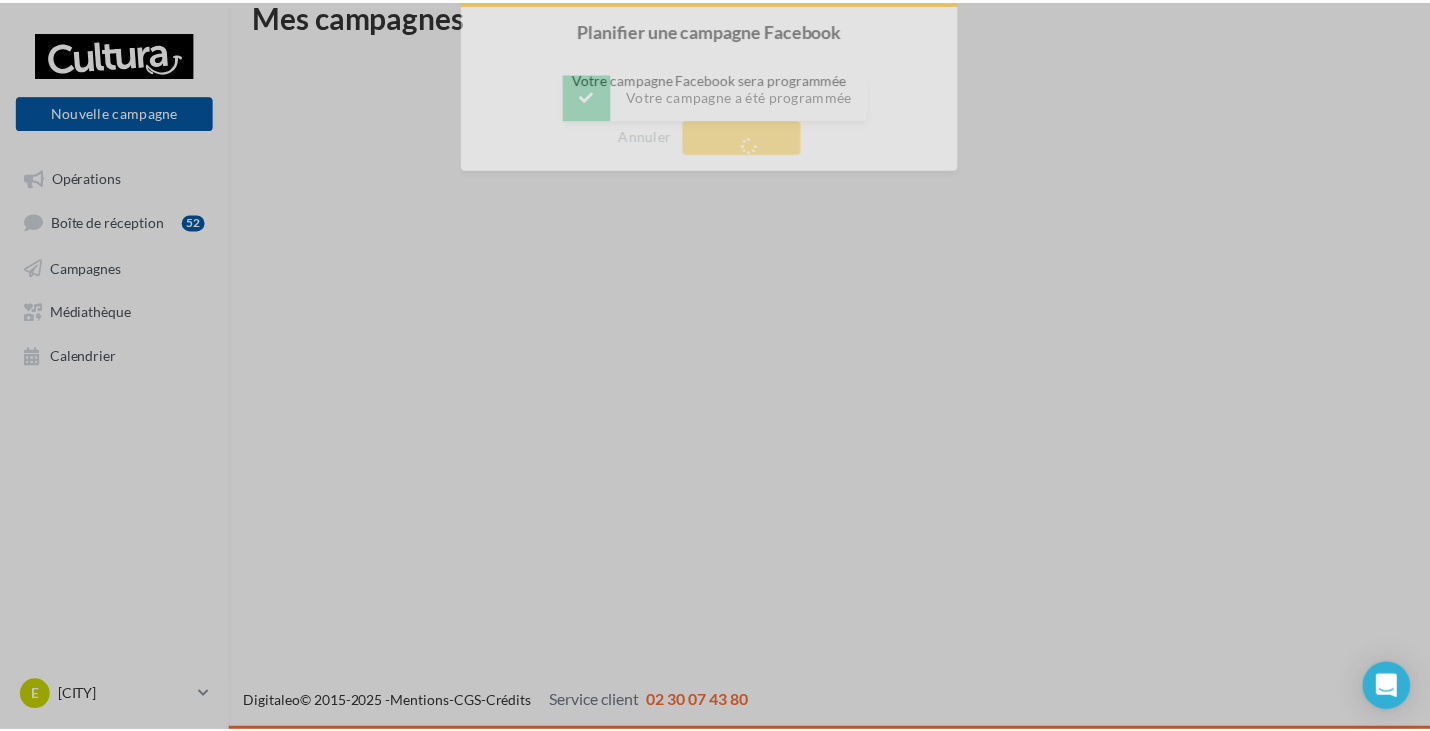 scroll, scrollTop: 32, scrollLeft: 0, axis: vertical 